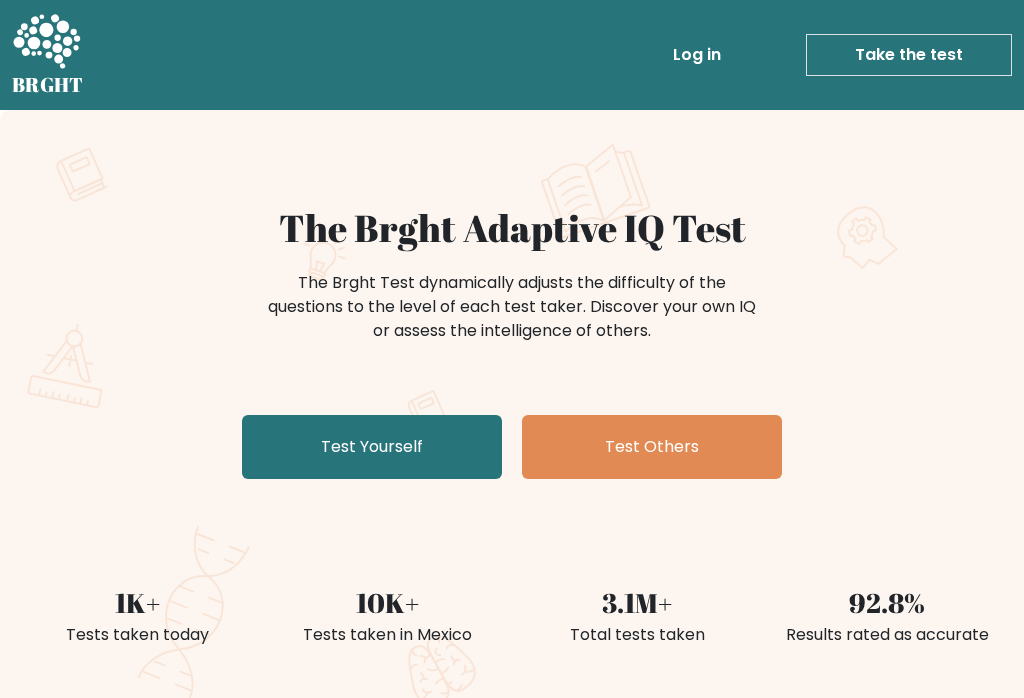 scroll, scrollTop: 0, scrollLeft: 0, axis: both 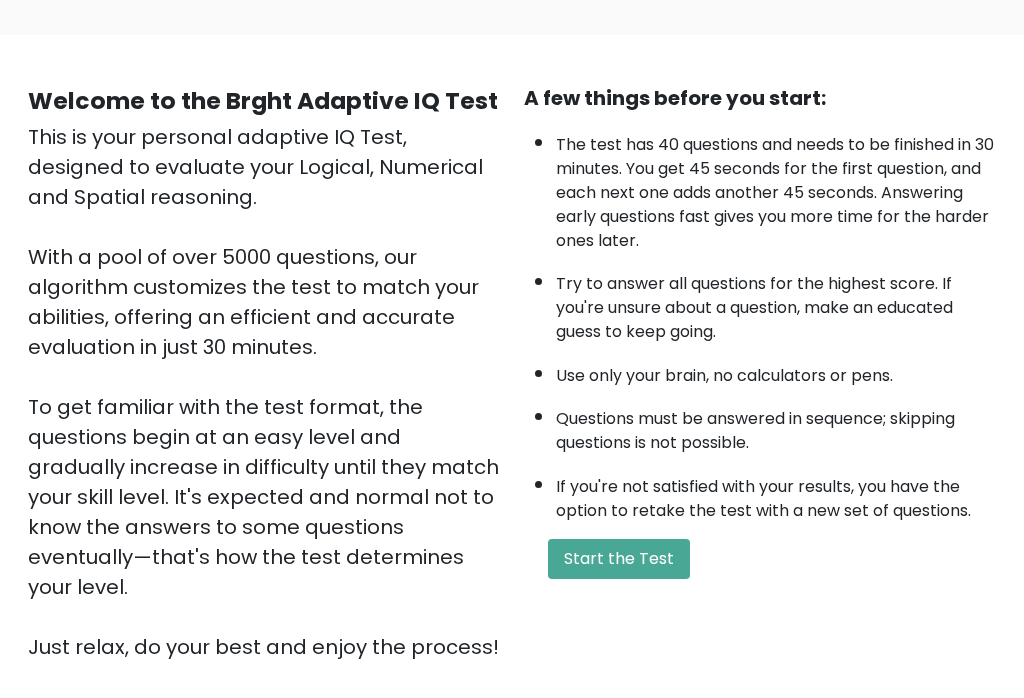 click on "Start the Test" at bounding box center [619, 559] 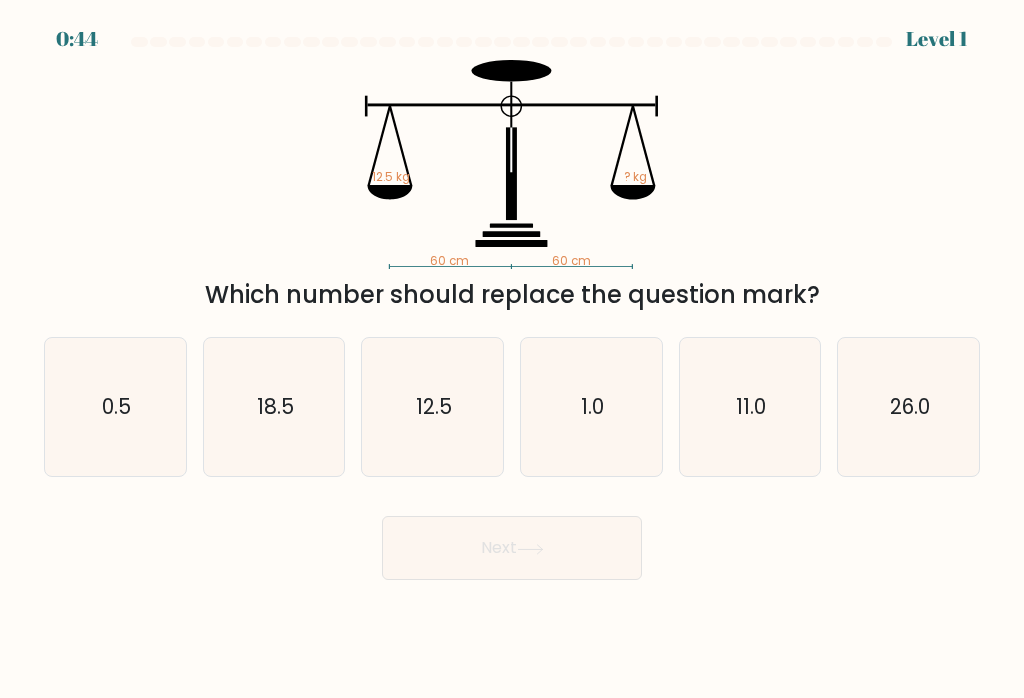 scroll, scrollTop: 0, scrollLeft: 0, axis: both 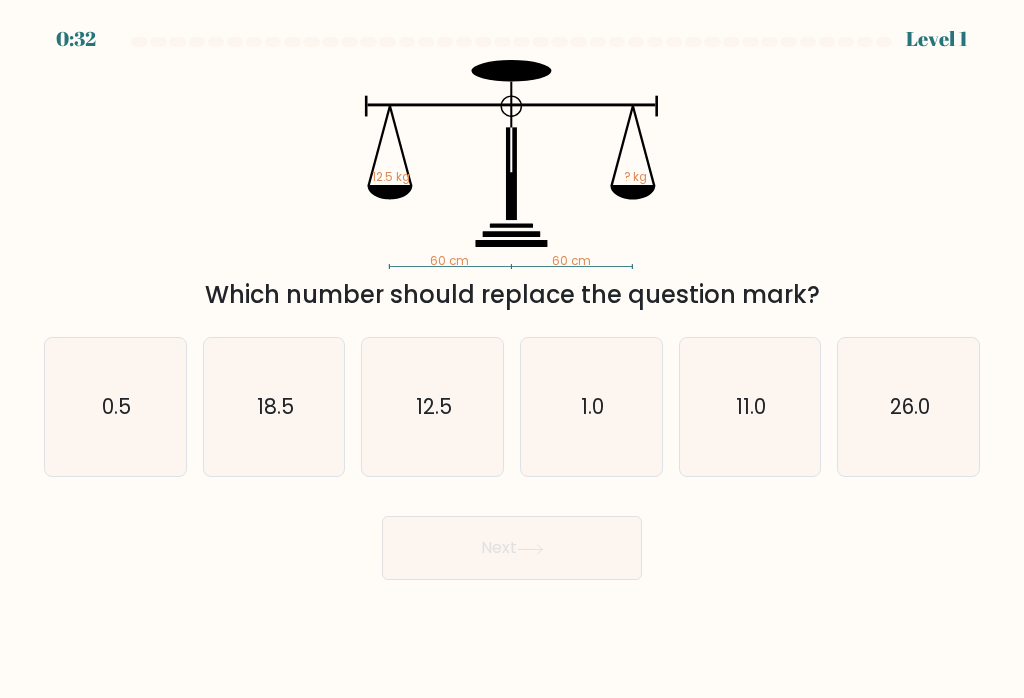 click on "12.5" 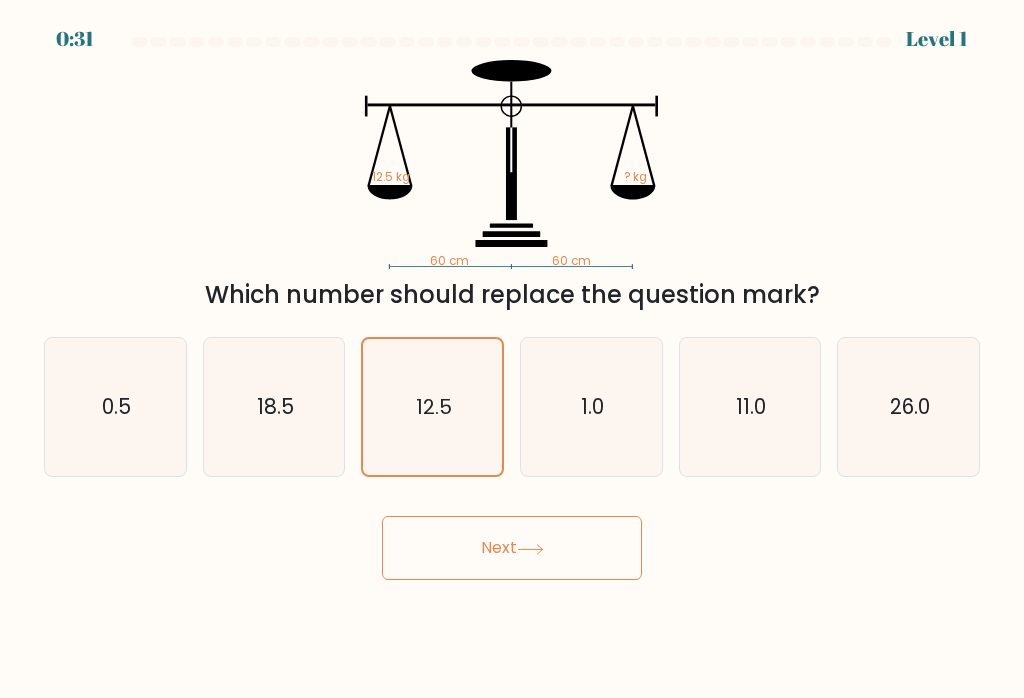 click on "Next" at bounding box center [512, 548] 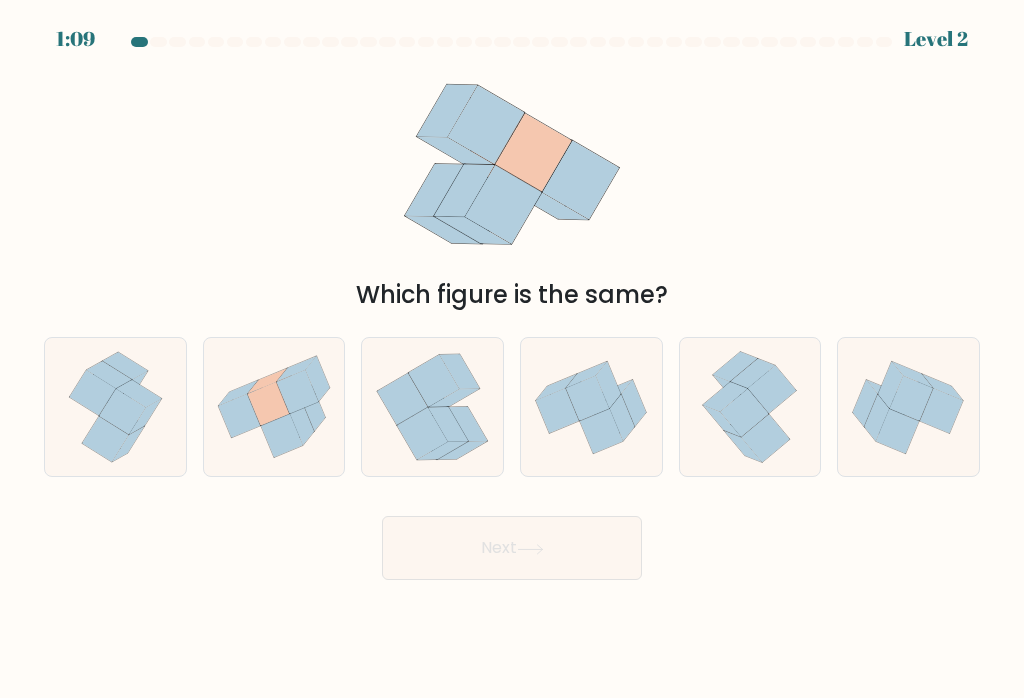 click 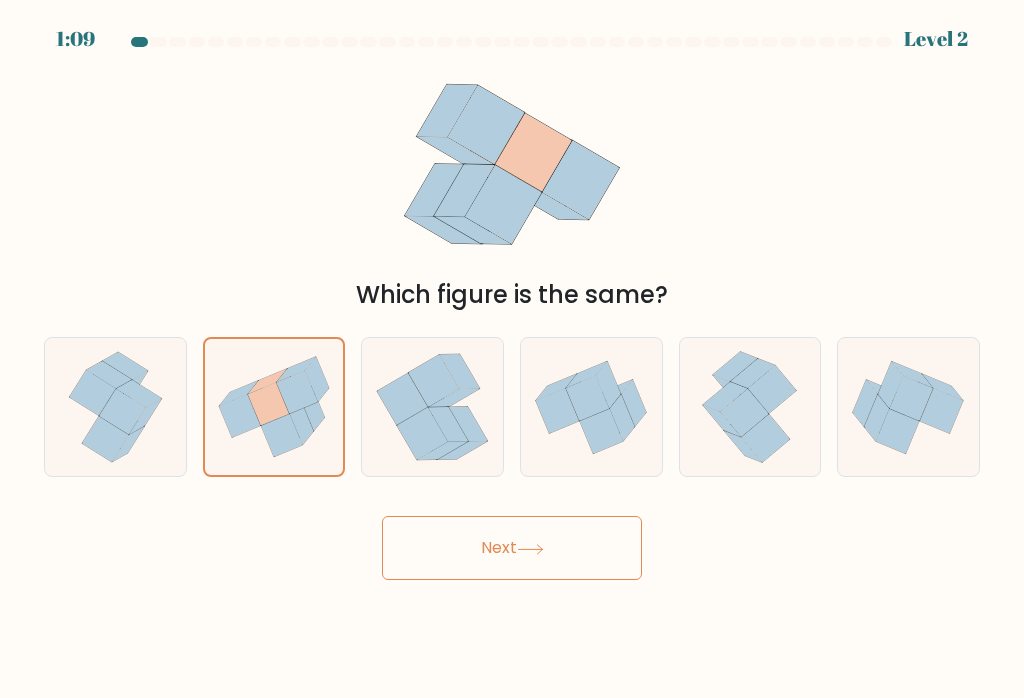 click on "Next" at bounding box center [512, 548] 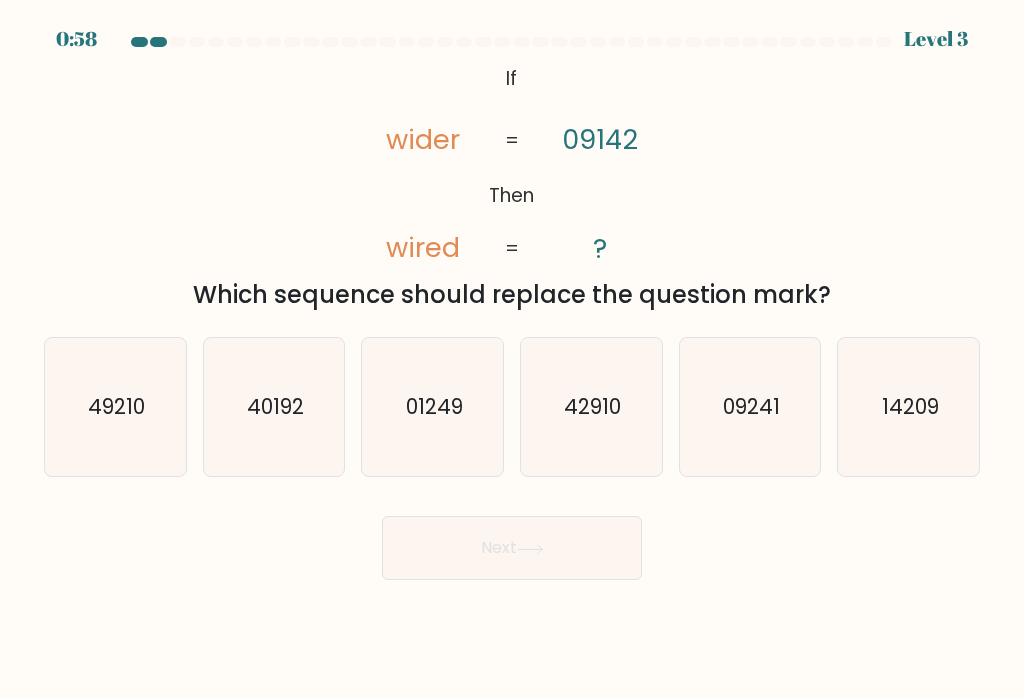 click on "09241" 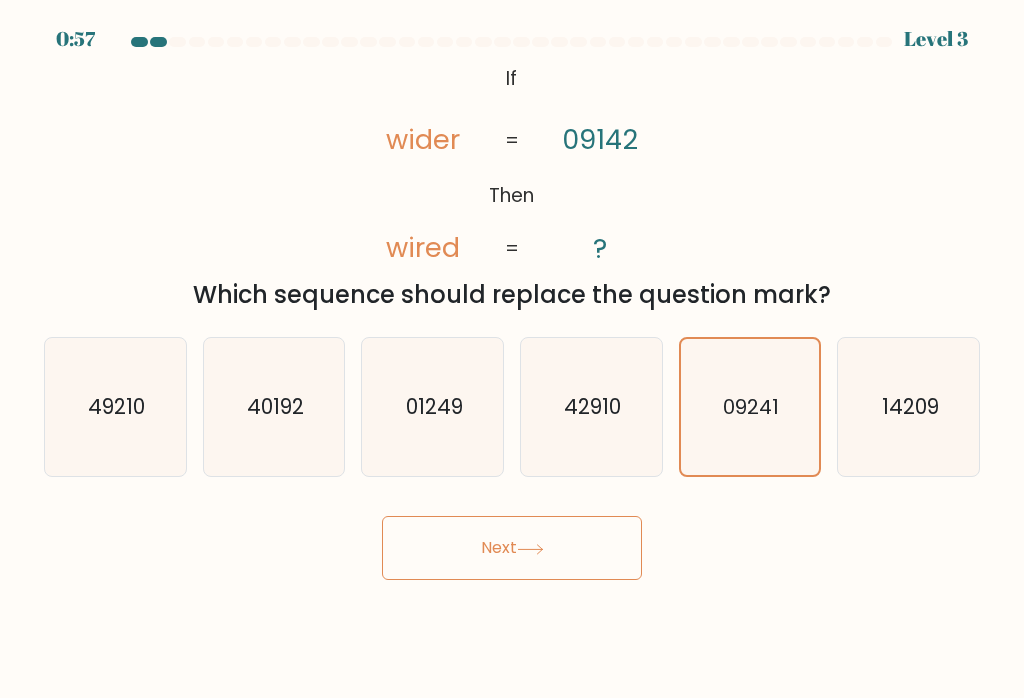 click on "Next" at bounding box center (512, 548) 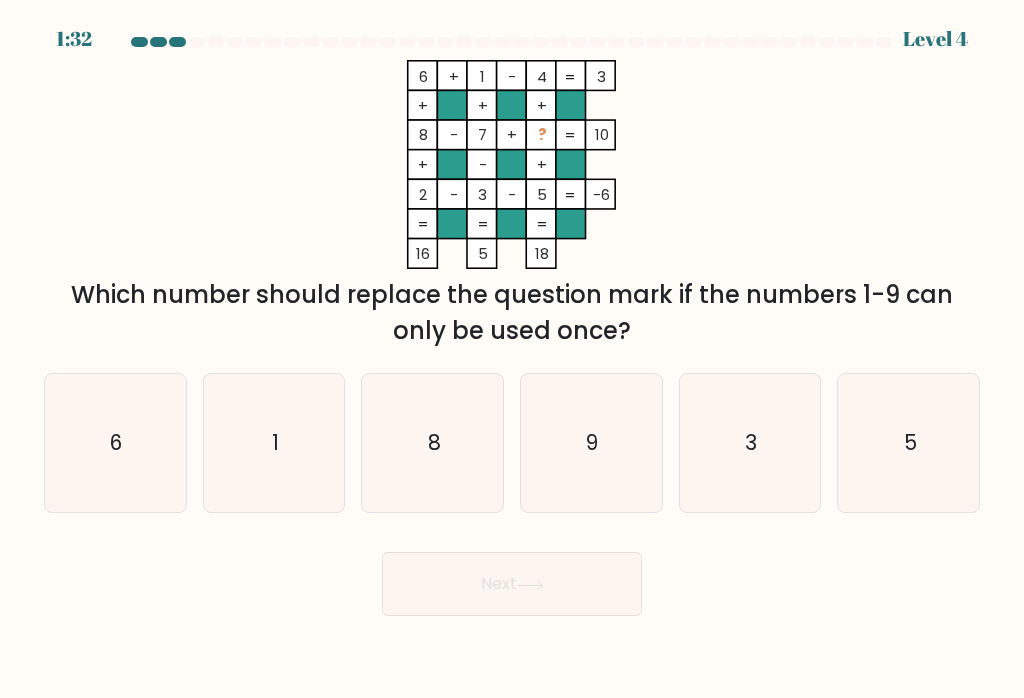 click on "5" 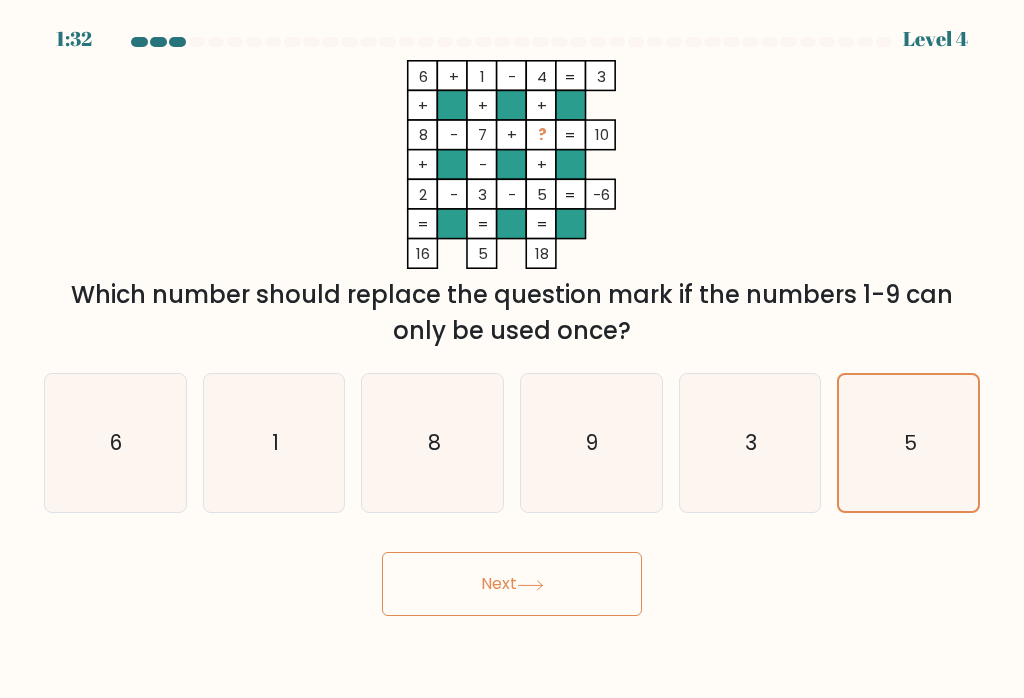 click on "Next" at bounding box center (512, 584) 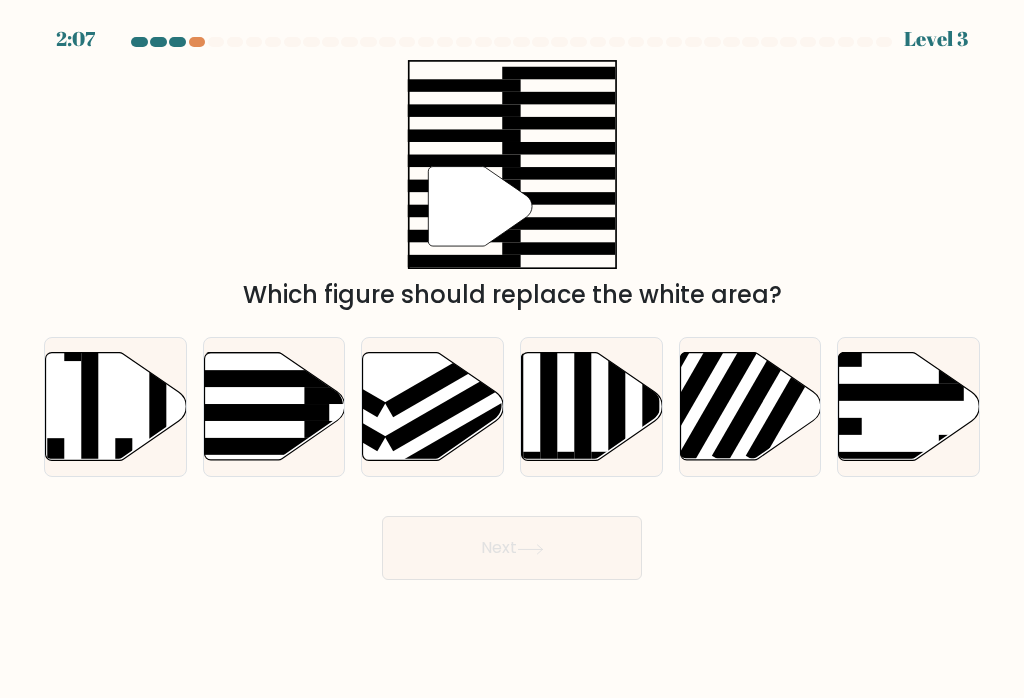 click 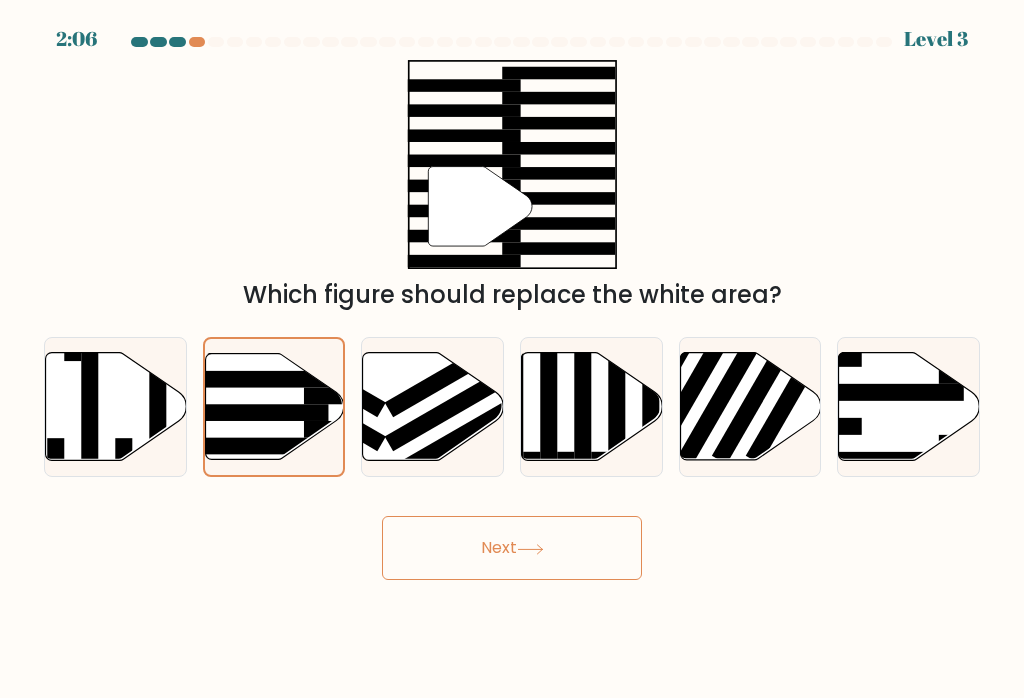 click on "Next" at bounding box center [512, 548] 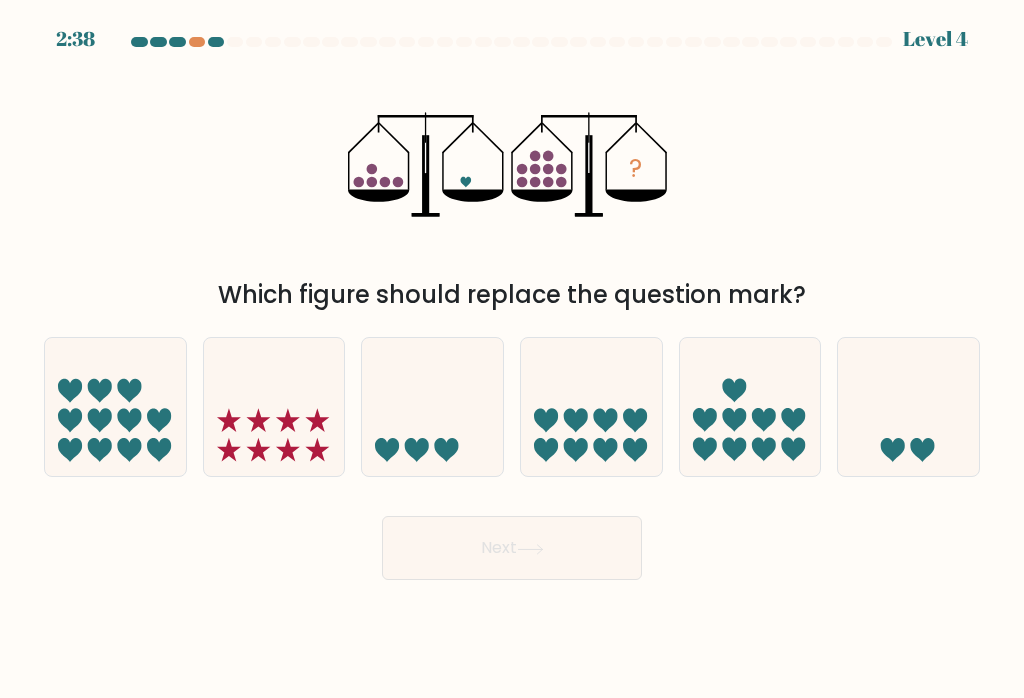 click 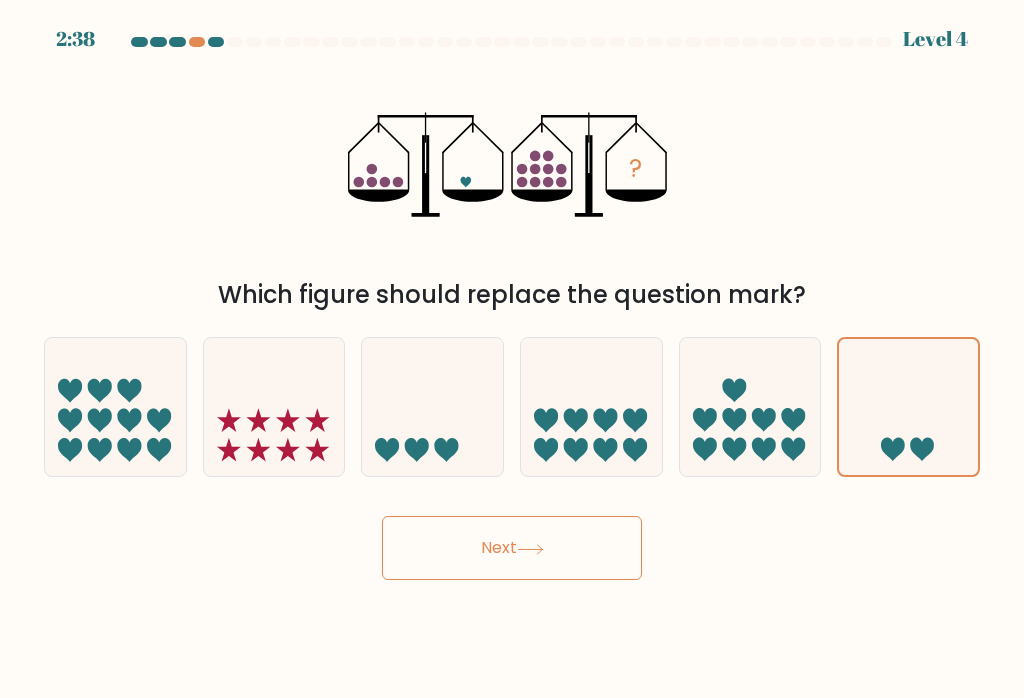 click on "Next" at bounding box center (512, 548) 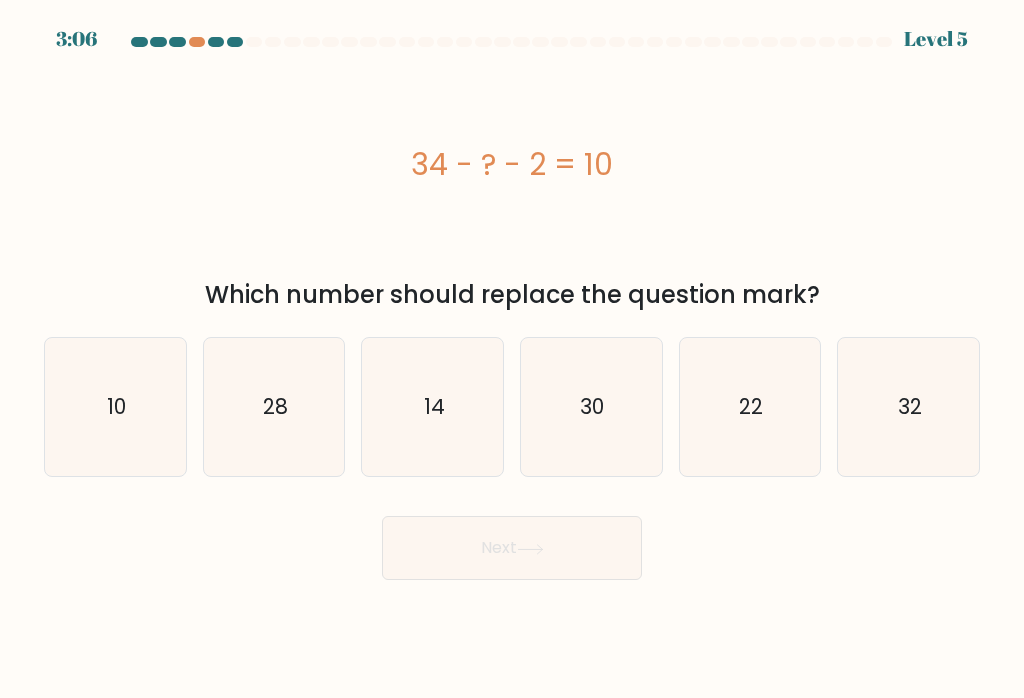 click on "22" 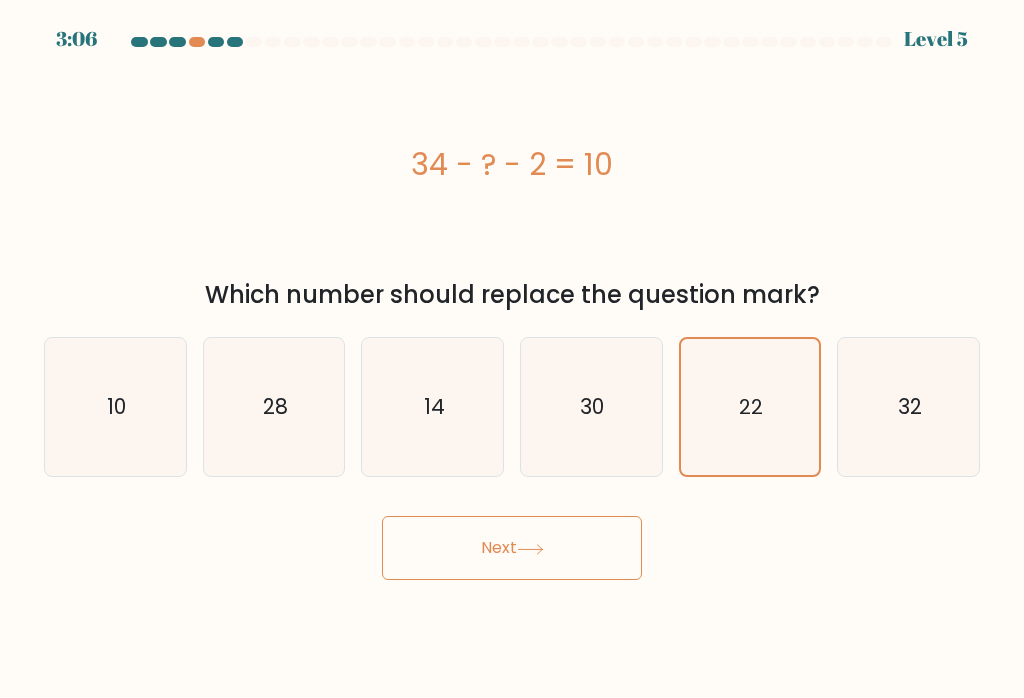 click on "Next" at bounding box center (512, 548) 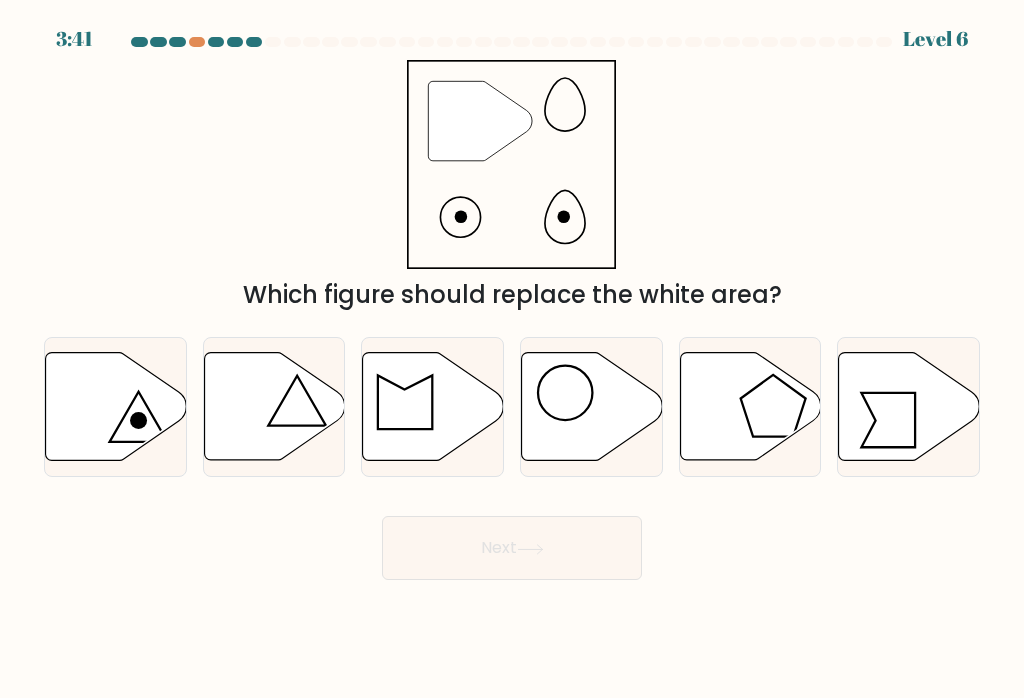 click 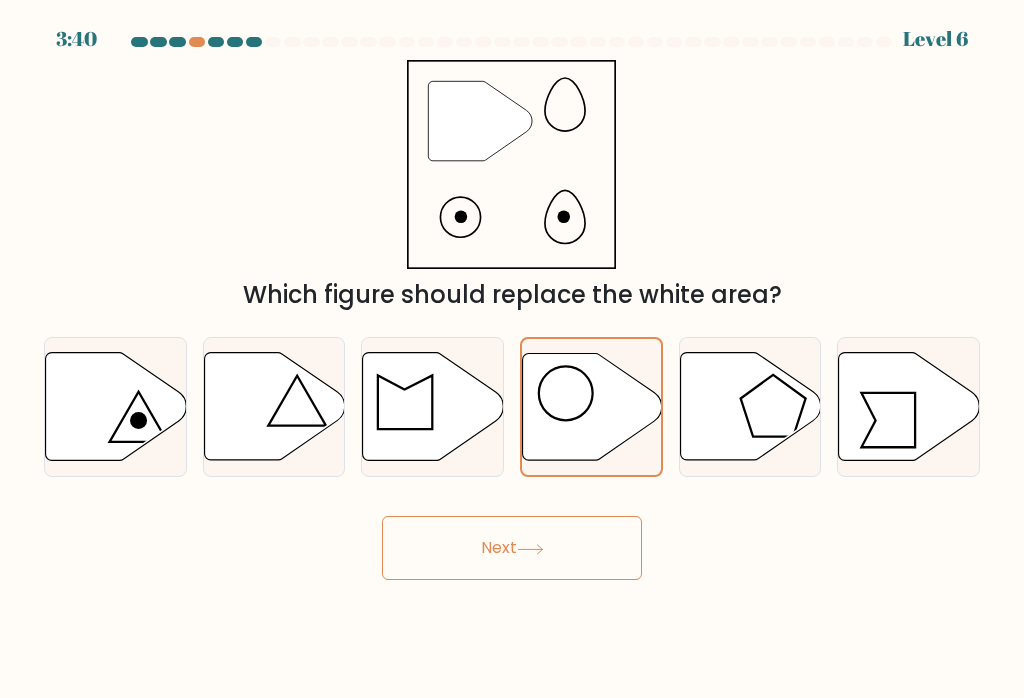 click on "Next" at bounding box center (512, 548) 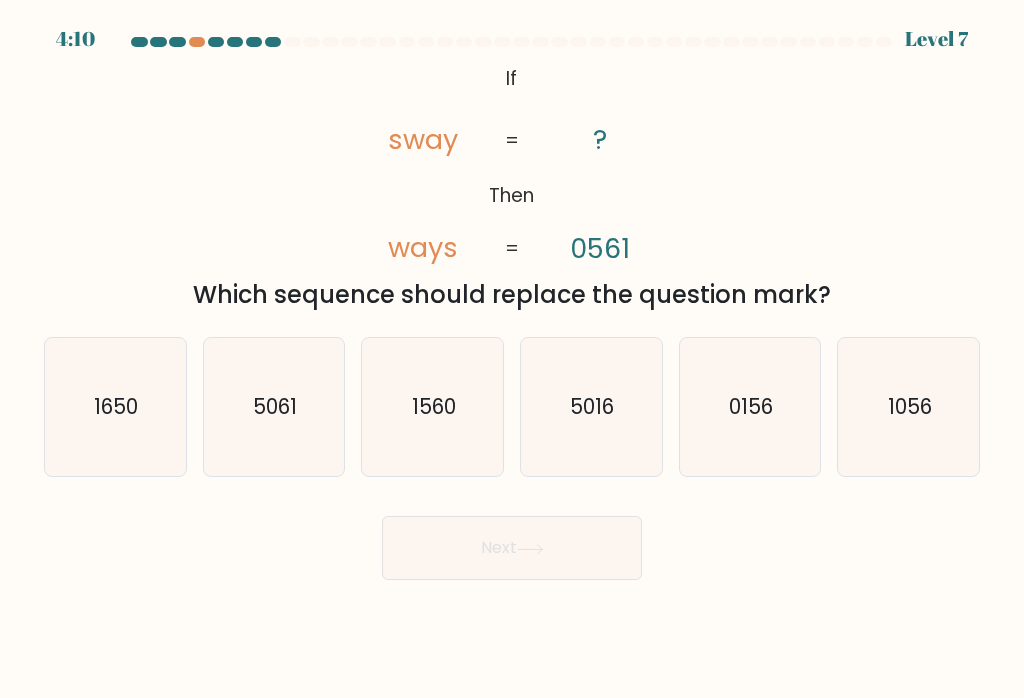 click on "1650" 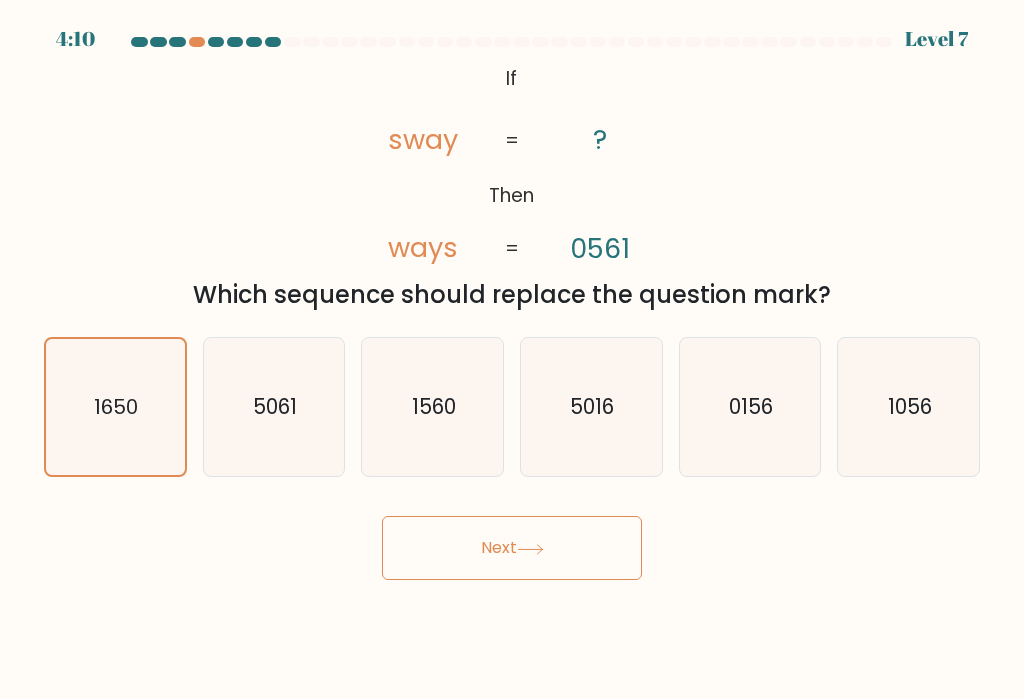 click on "Next" at bounding box center (512, 548) 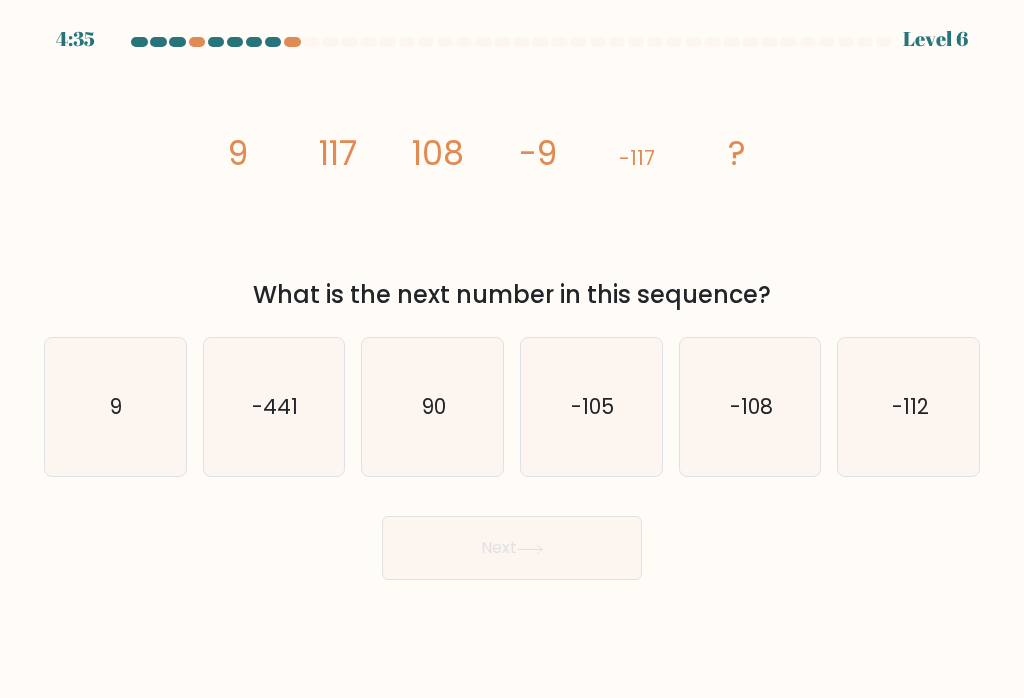 click on "-108" 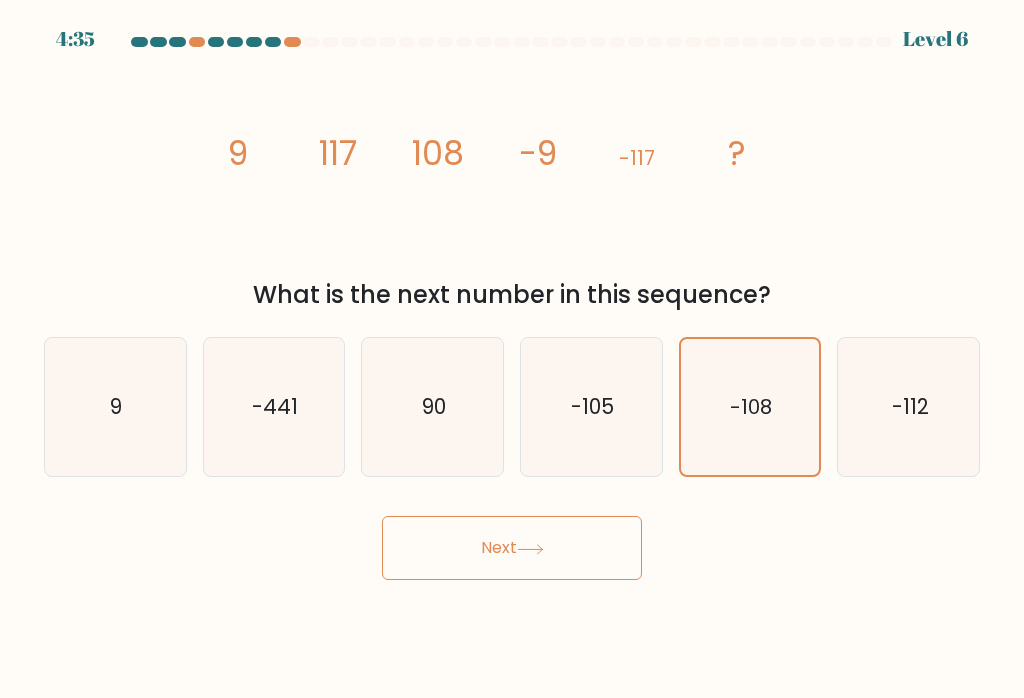 click on "Next" at bounding box center (512, 548) 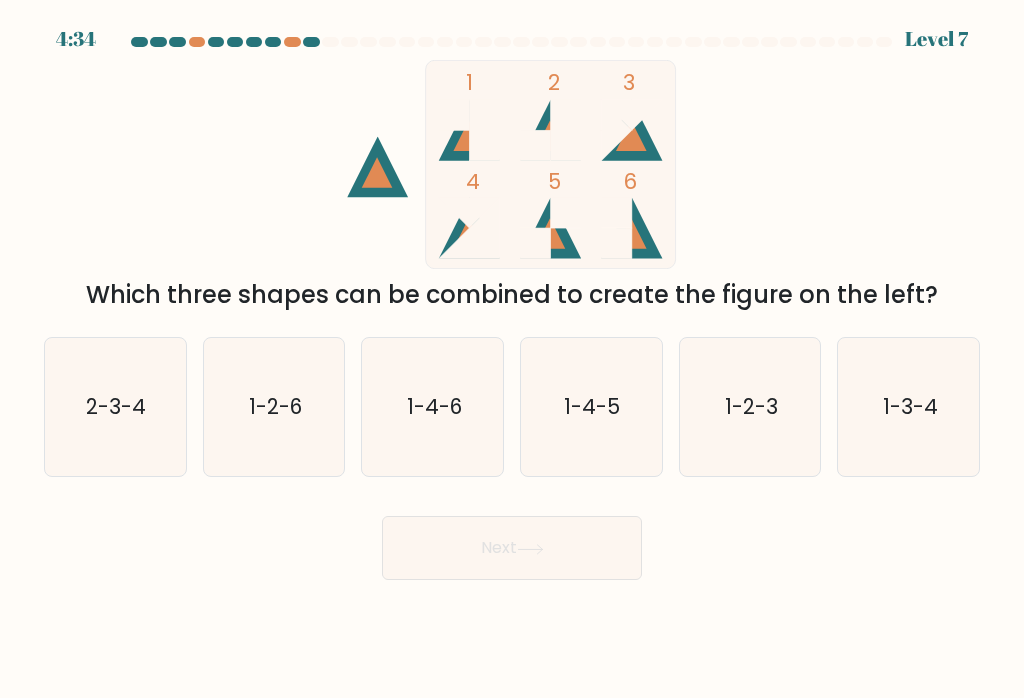 click on "Next" at bounding box center (512, 548) 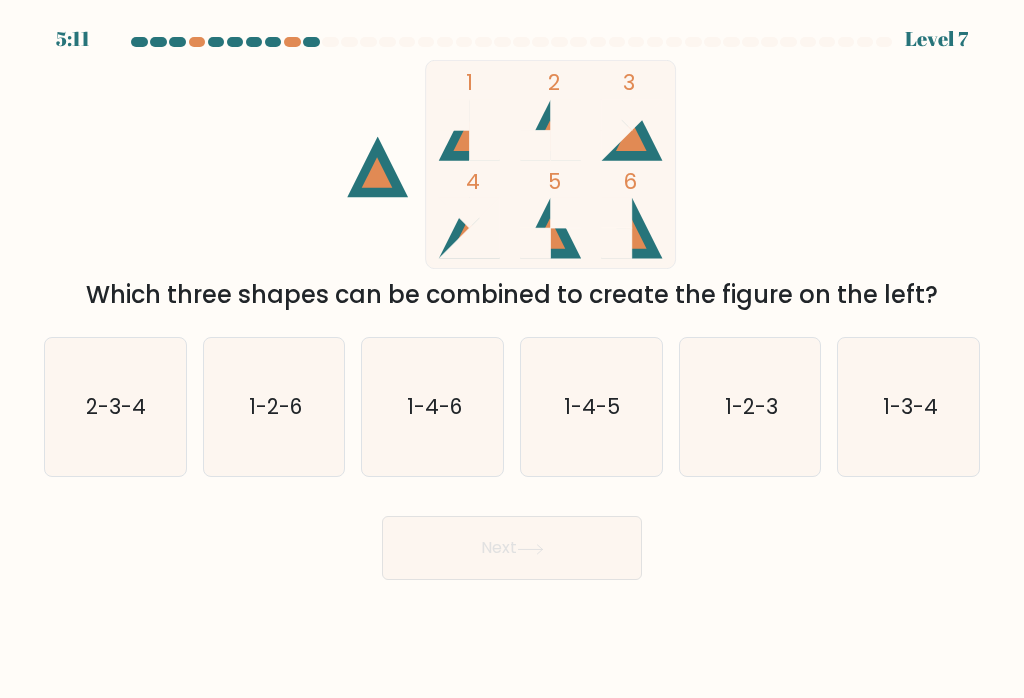click on "2-3-4" 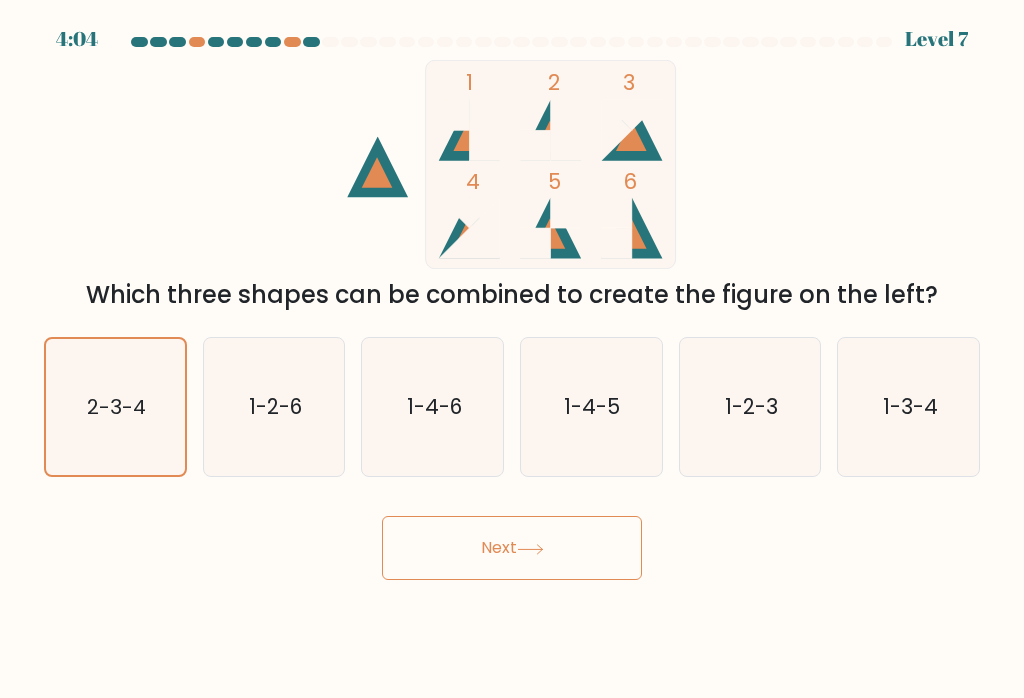 click on "1-2-6" 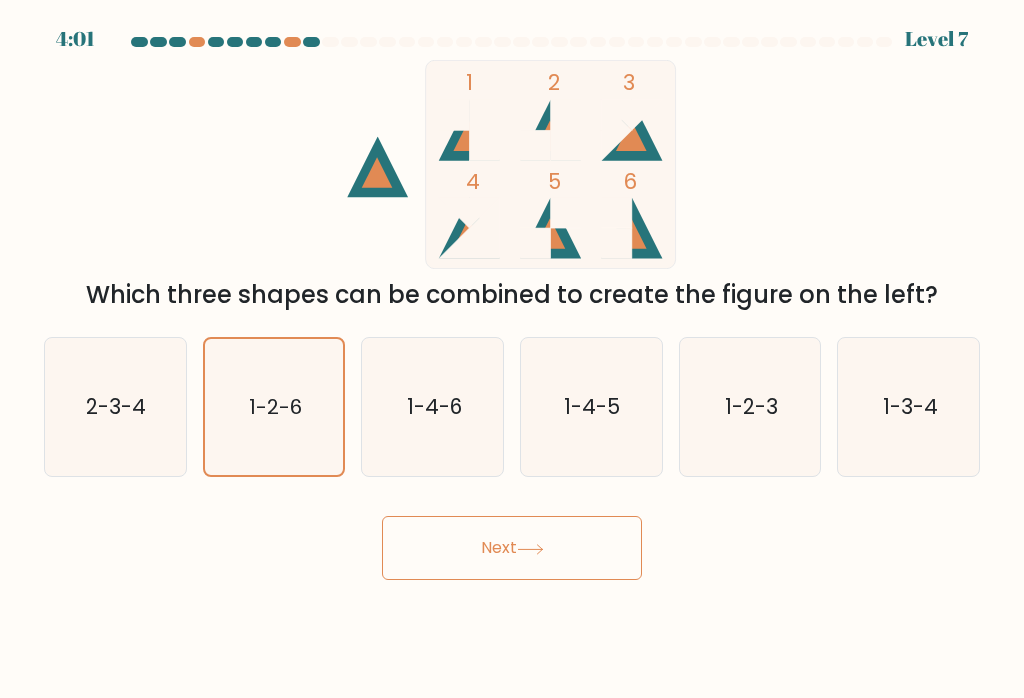 click on "Next" at bounding box center (512, 548) 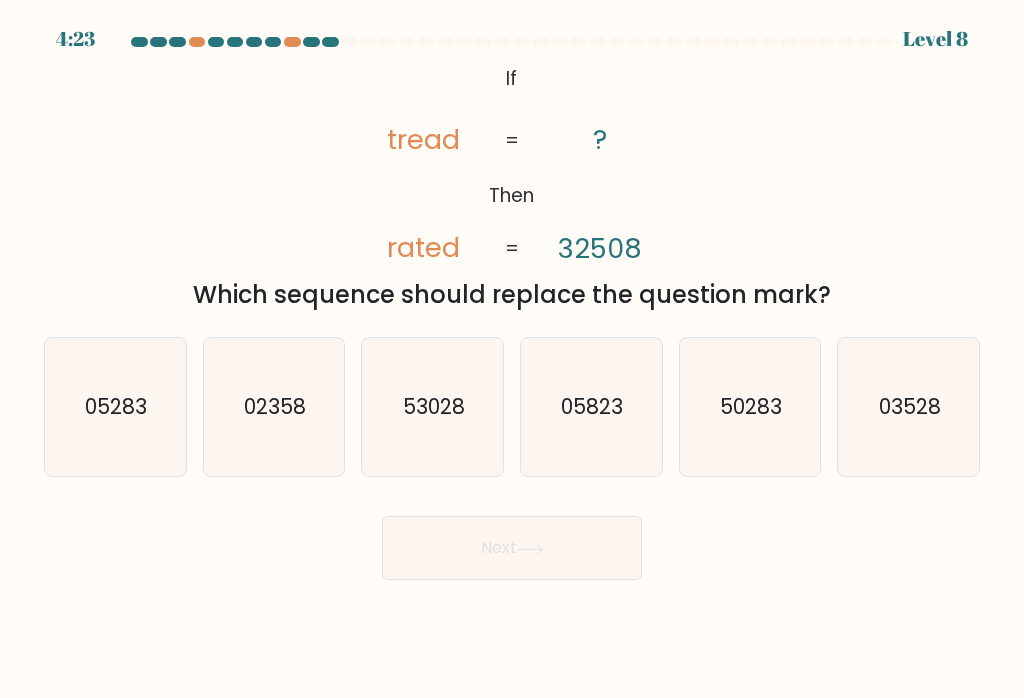 click on "53028" 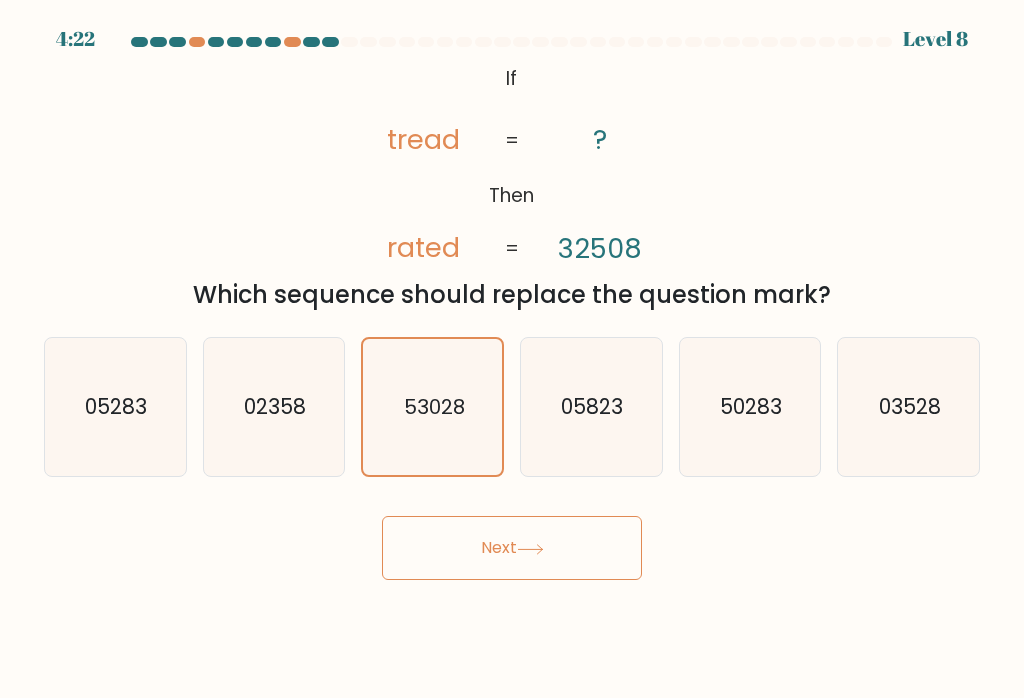 click on "Next" at bounding box center (512, 548) 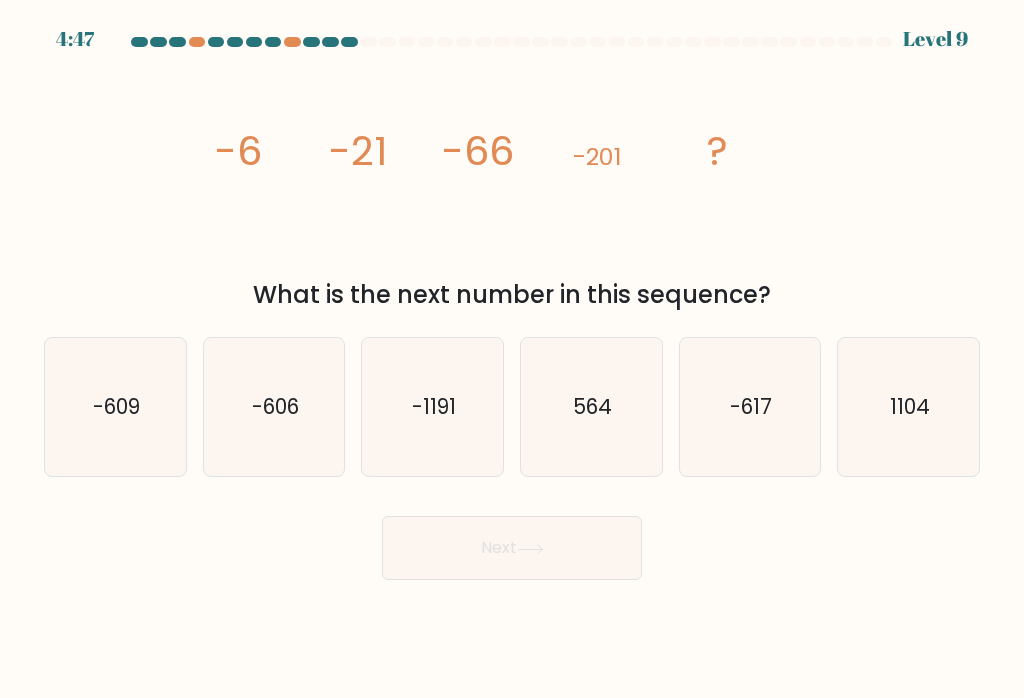 click on "-606" 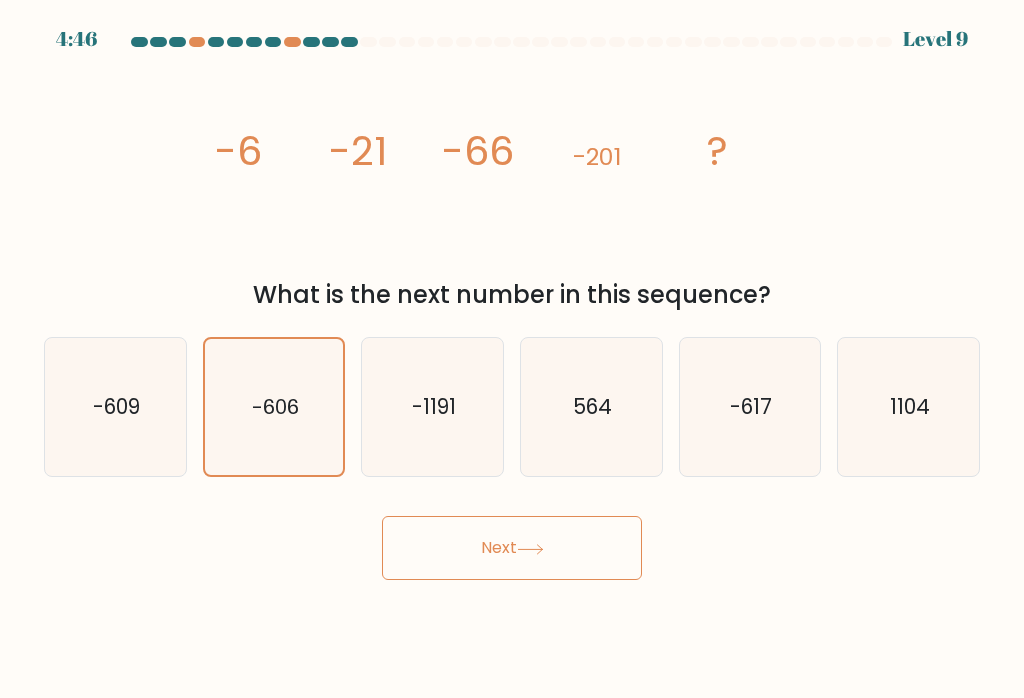 click on "Next" at bounding box center (512, 548) 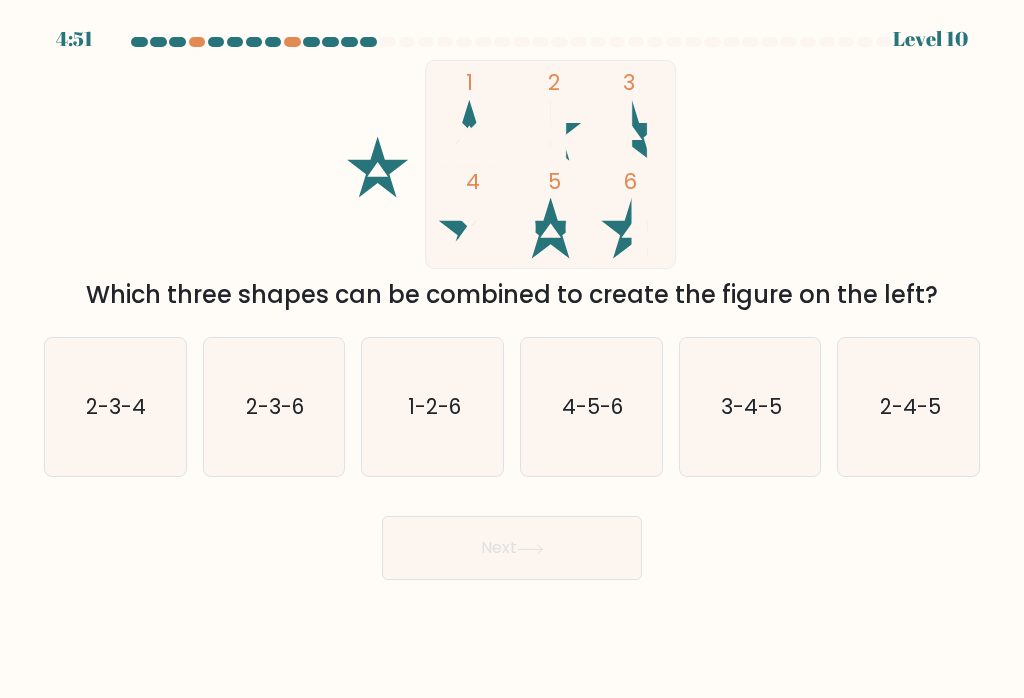 click on "2-3-6" 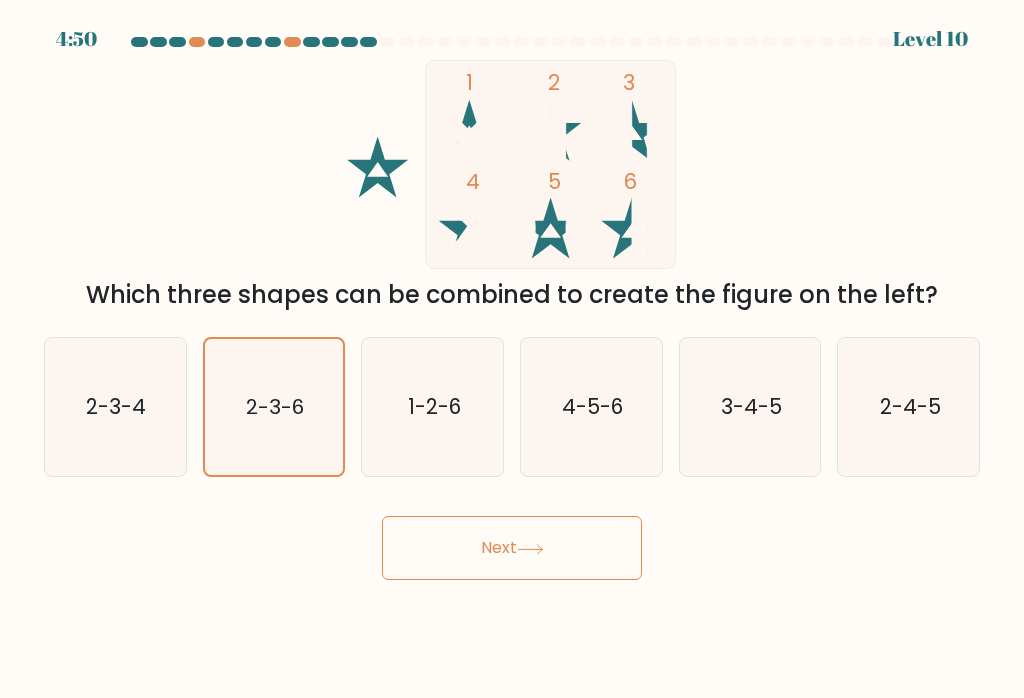 click on "Next" at bounding box center (512, 548) 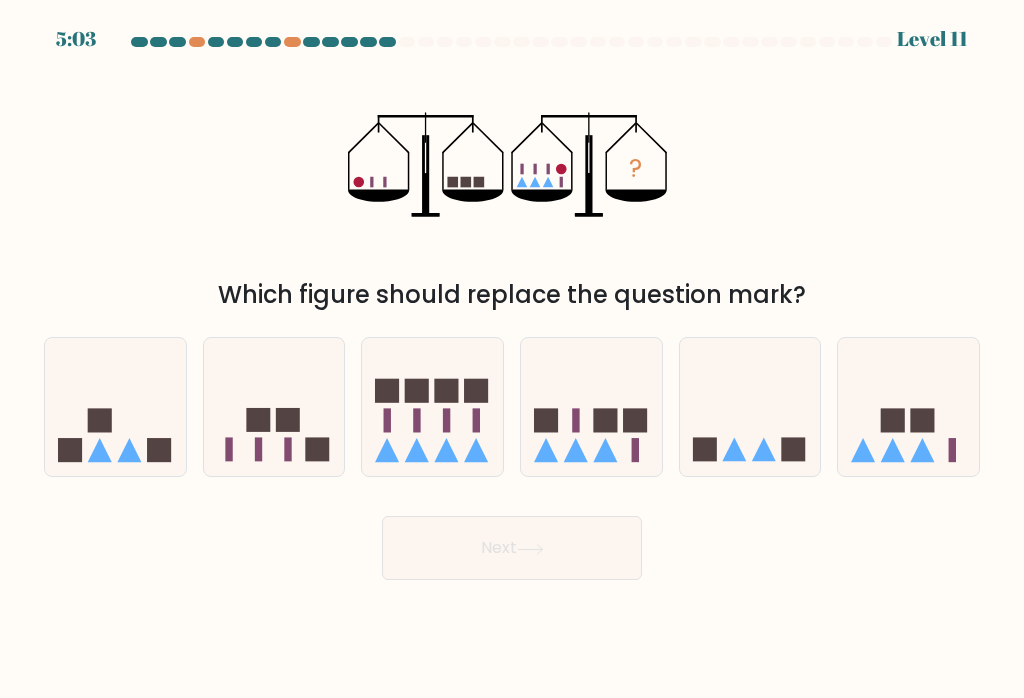 click 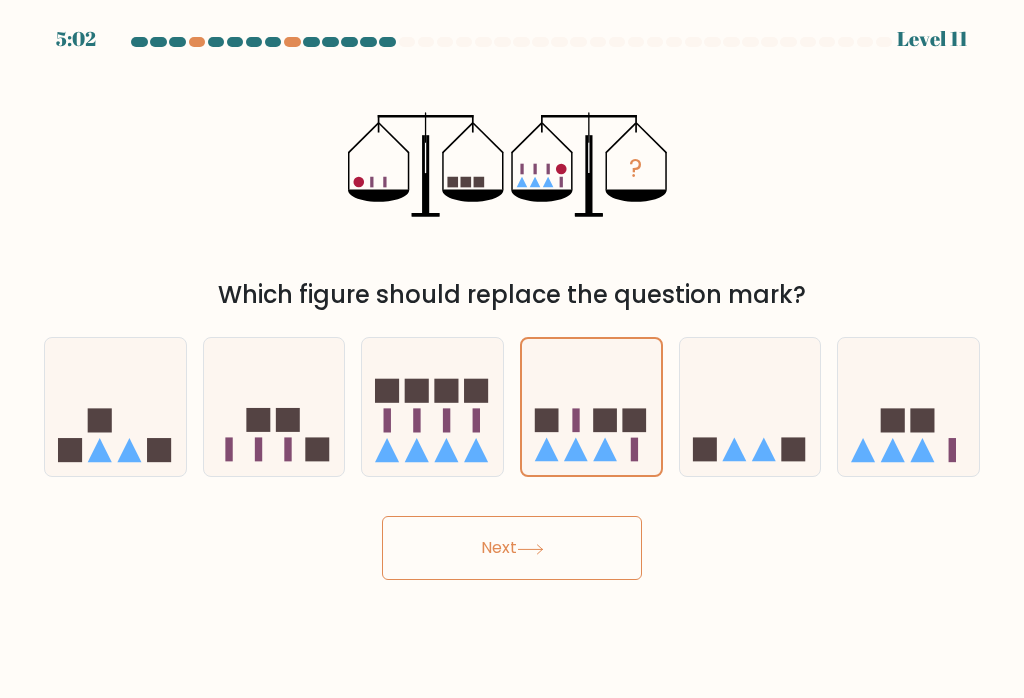 click on "Next" at bounding box center [512, 548] 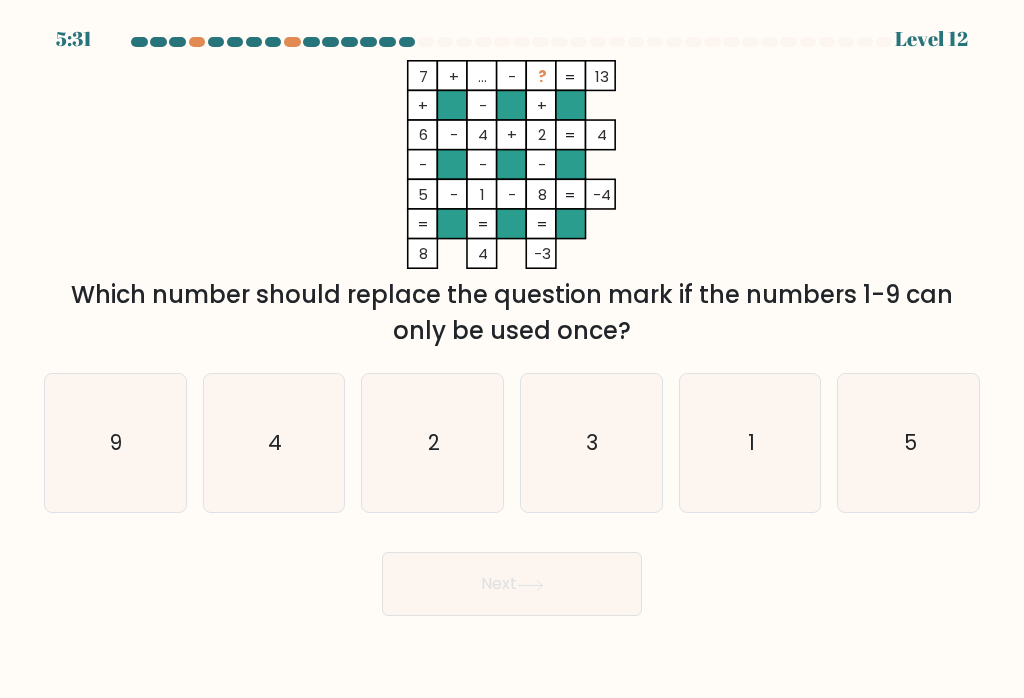 click on "5" 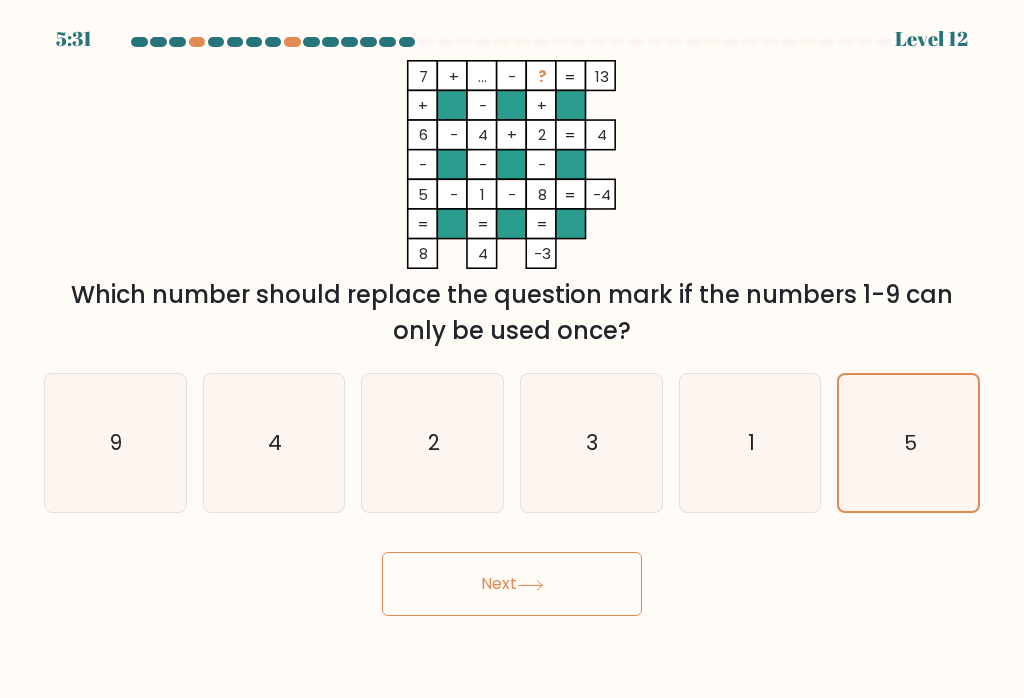 click on "Next" at bounding box center (512, 584) 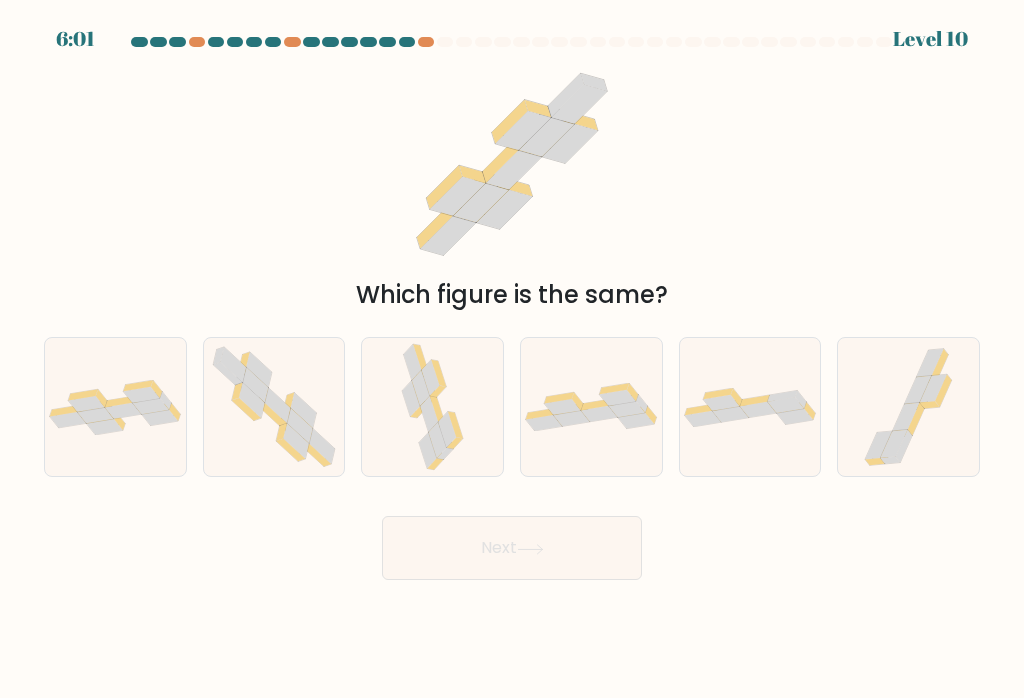 click 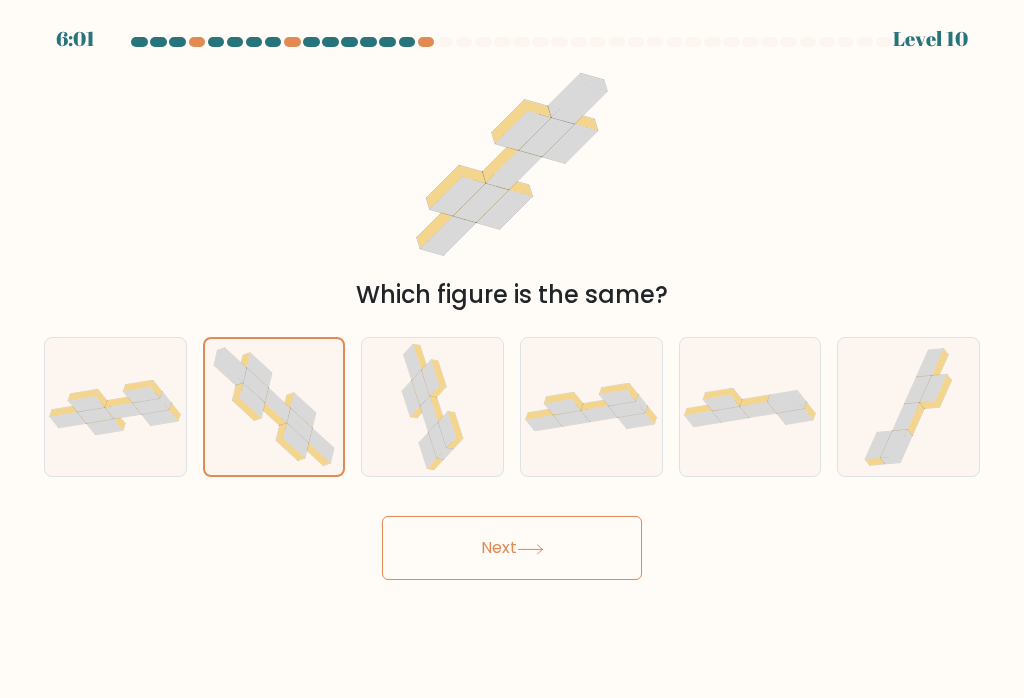 click on "Next" at bounding box center [512, 548] 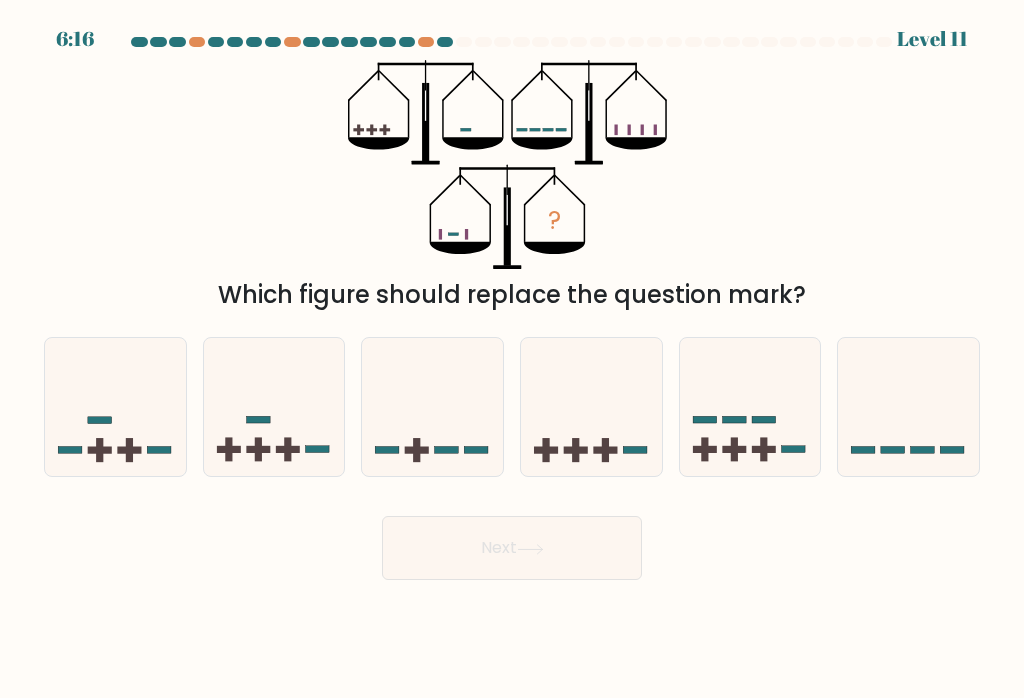 click 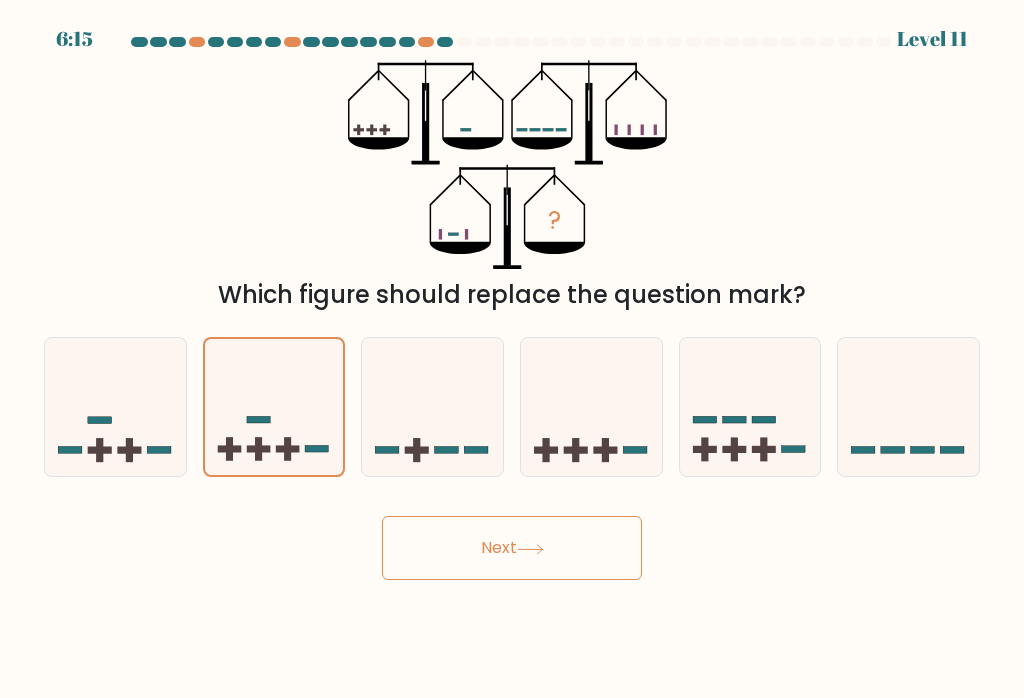 click on "Next" at bounding box center (512, 548) 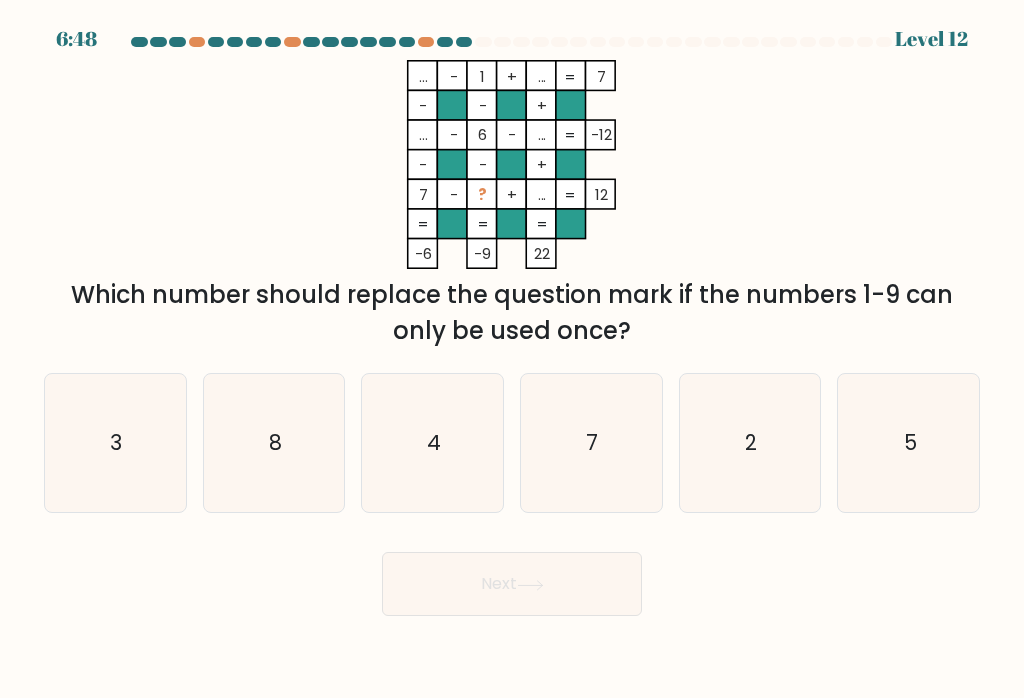click on "5" 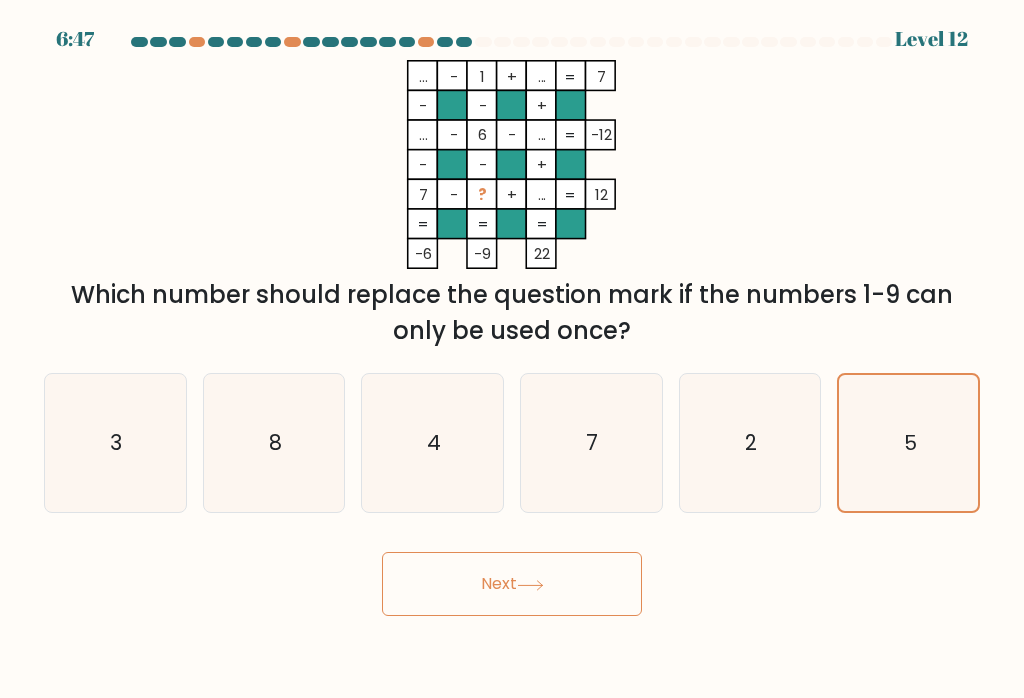click on "Next" at bounding box center [512, 584] 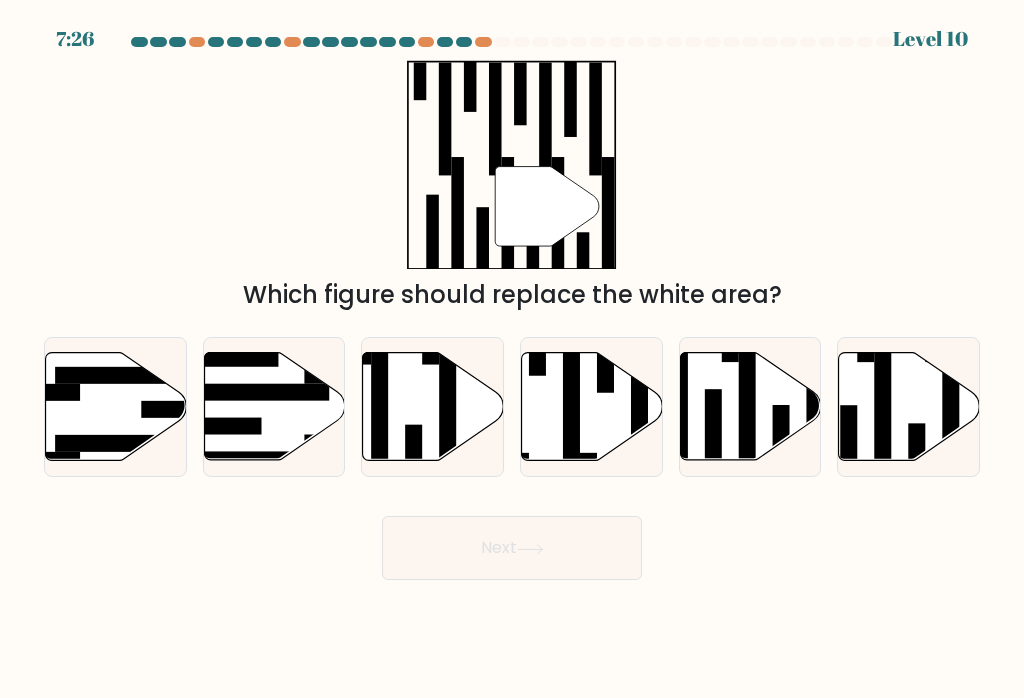 click 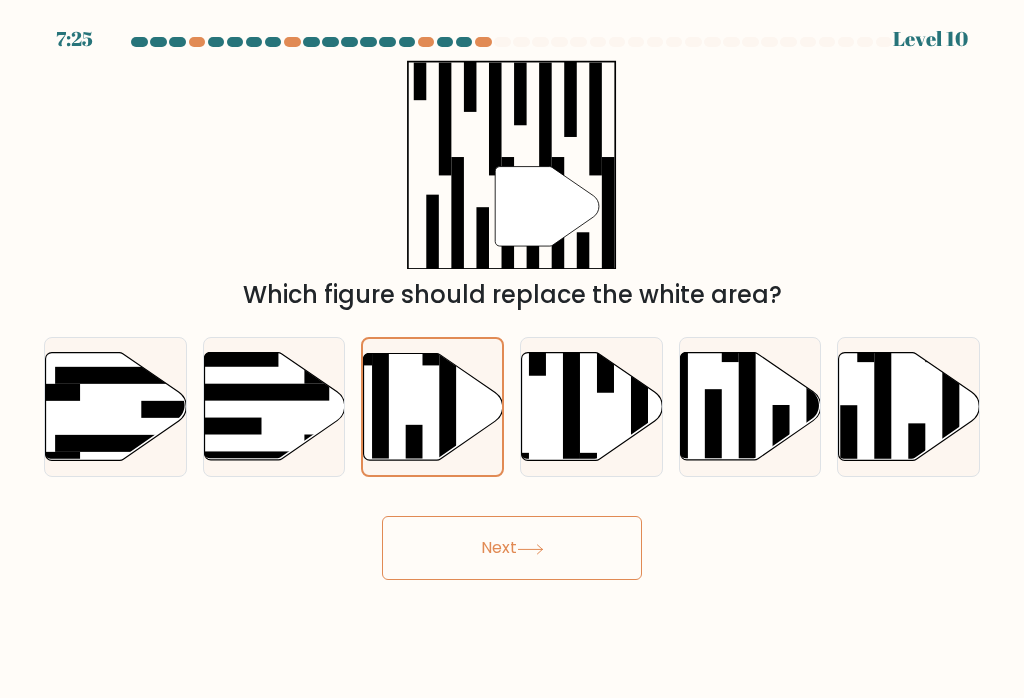 click on "Next" at bounding box center (512, 548) 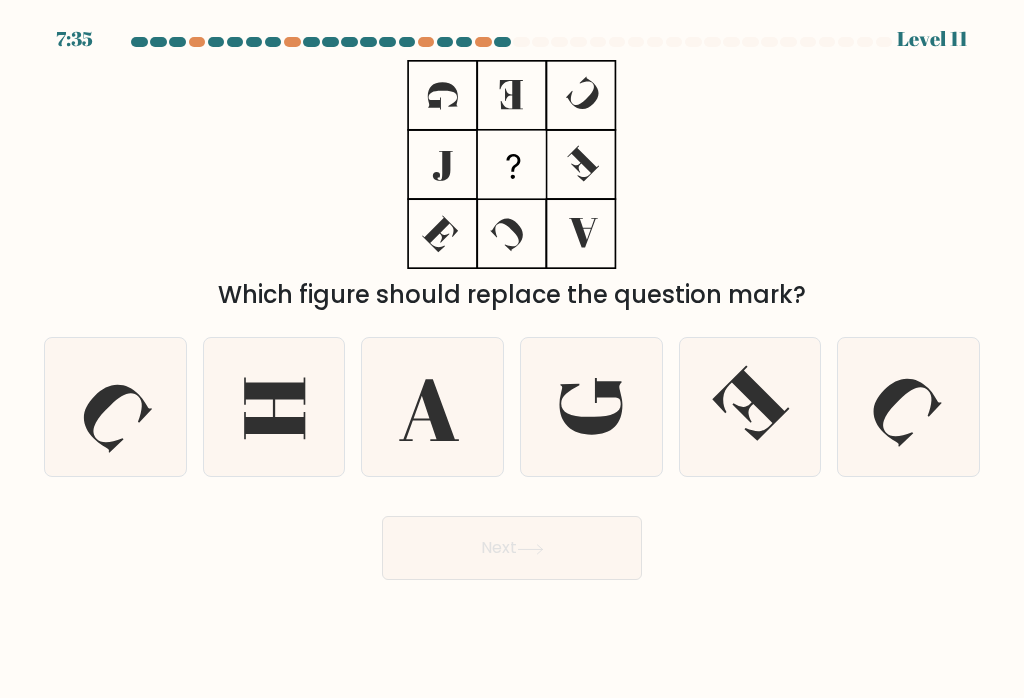 click 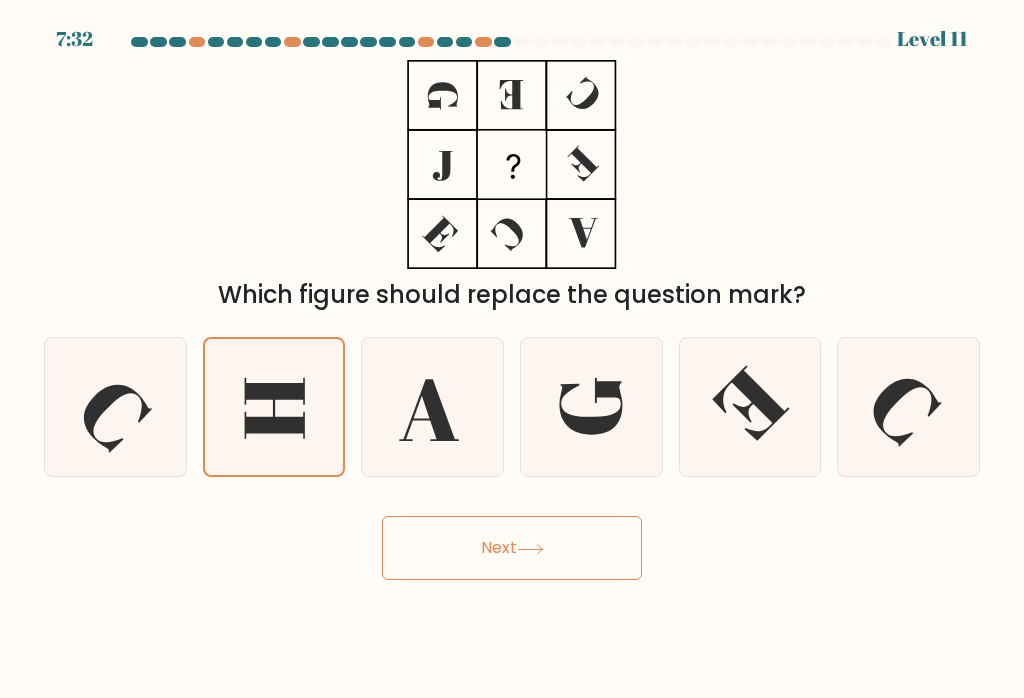 click on "Next" at bounding box center (512, 548) 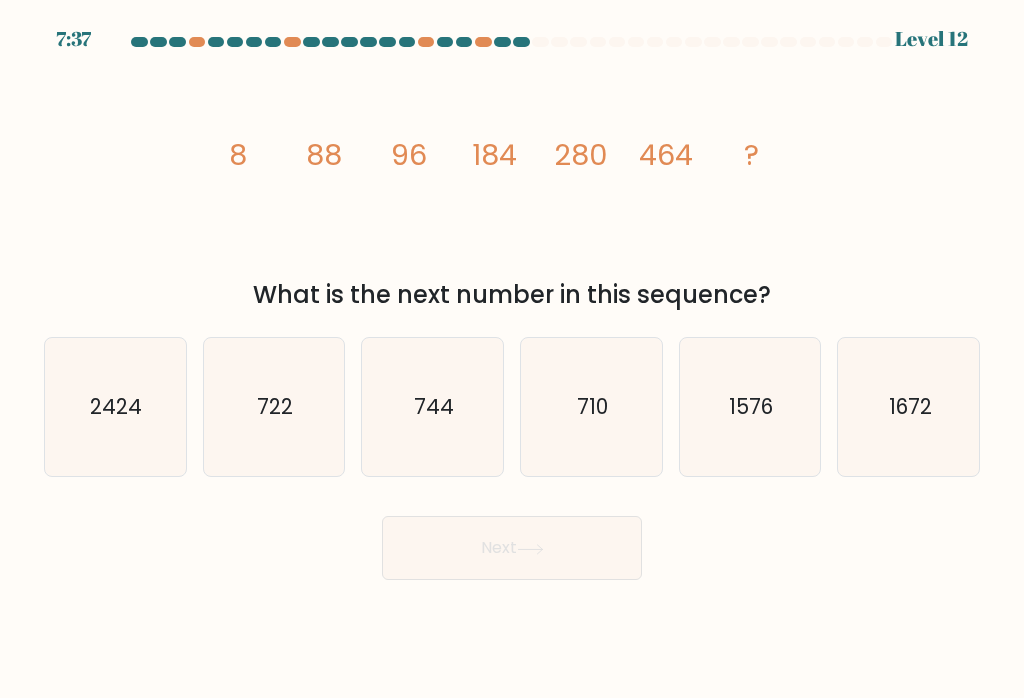 click on "744" 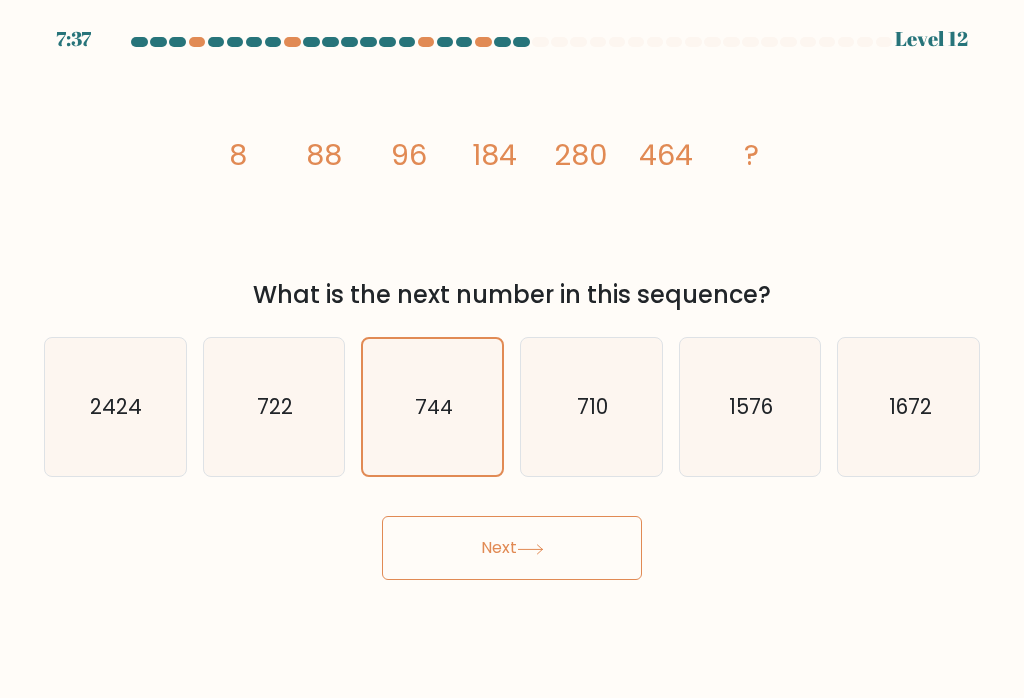 click on "Next" at bounding box center (512, 548) 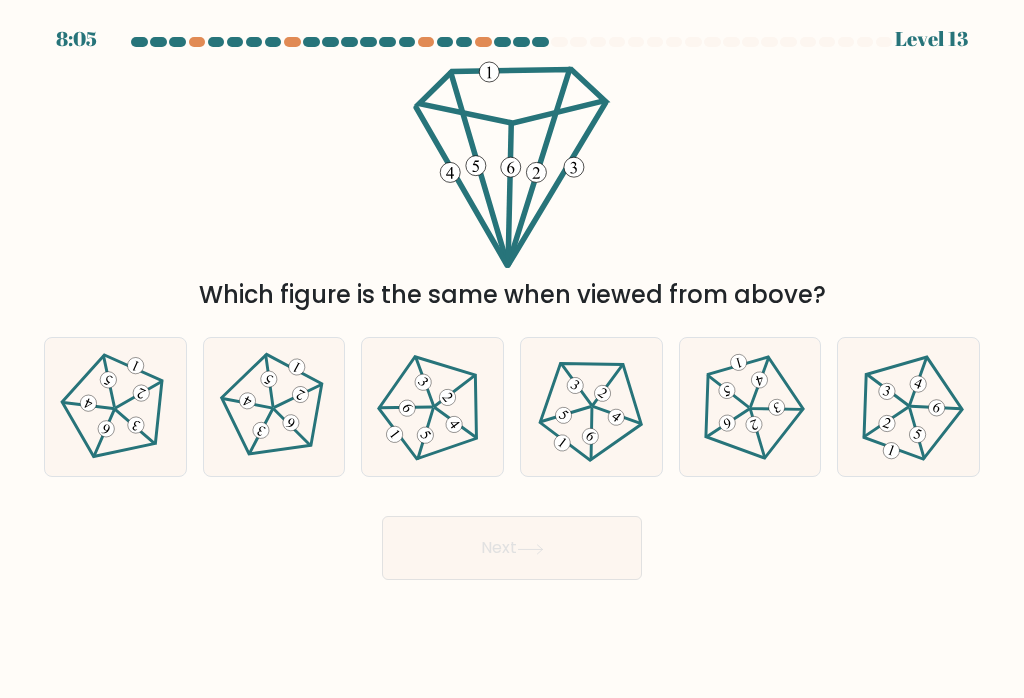 click 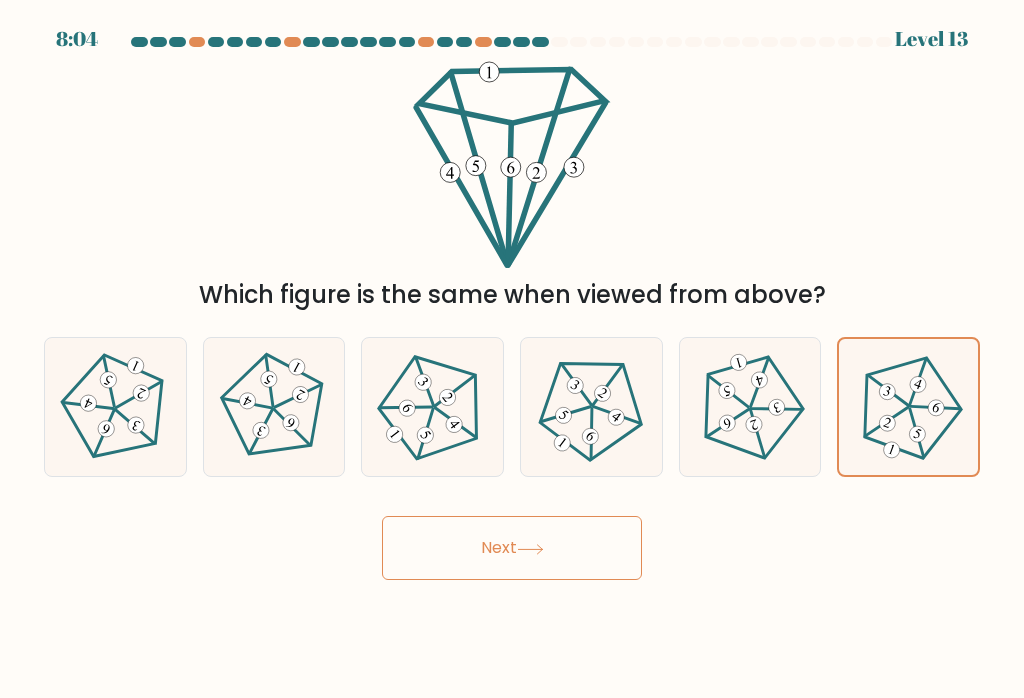 click on "Next" at bounding box center (512, 548) 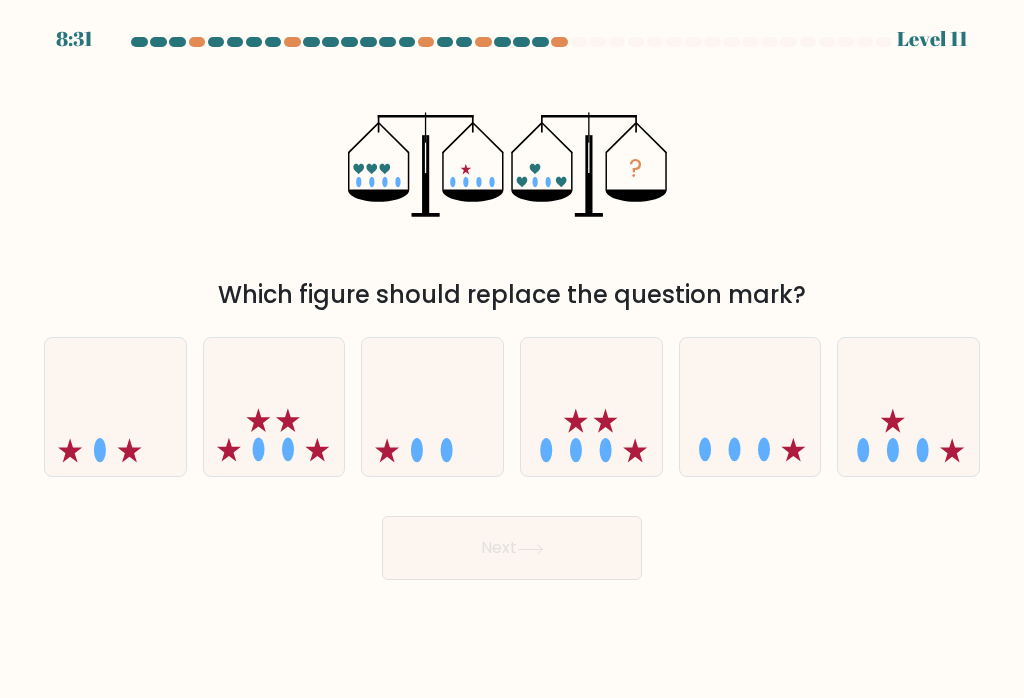 click 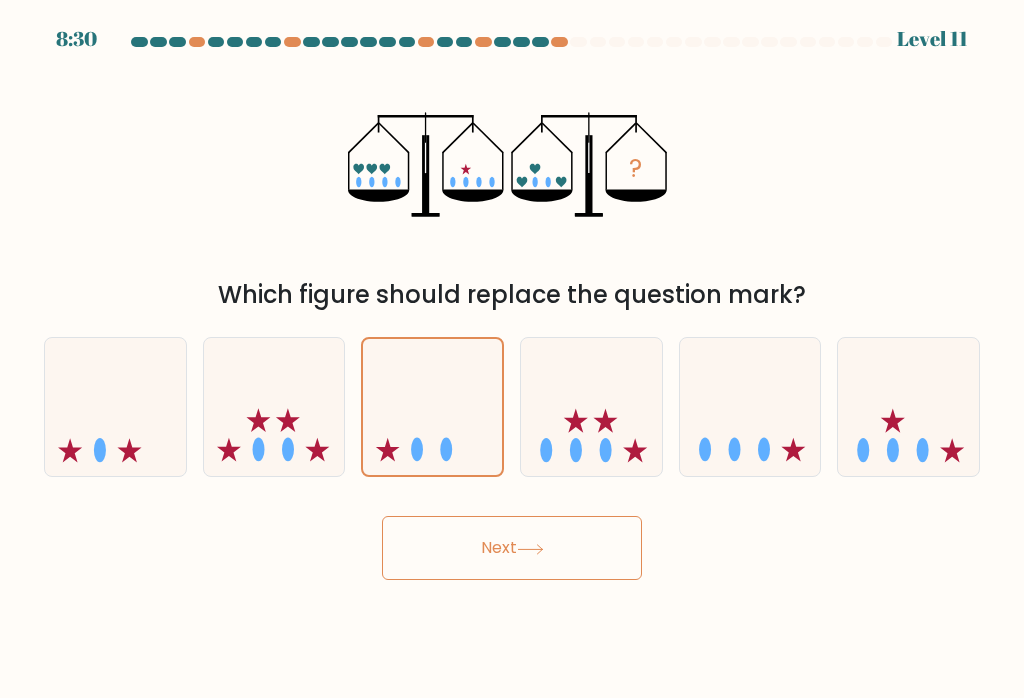 click on "Next" at bounding box center [512, 548] 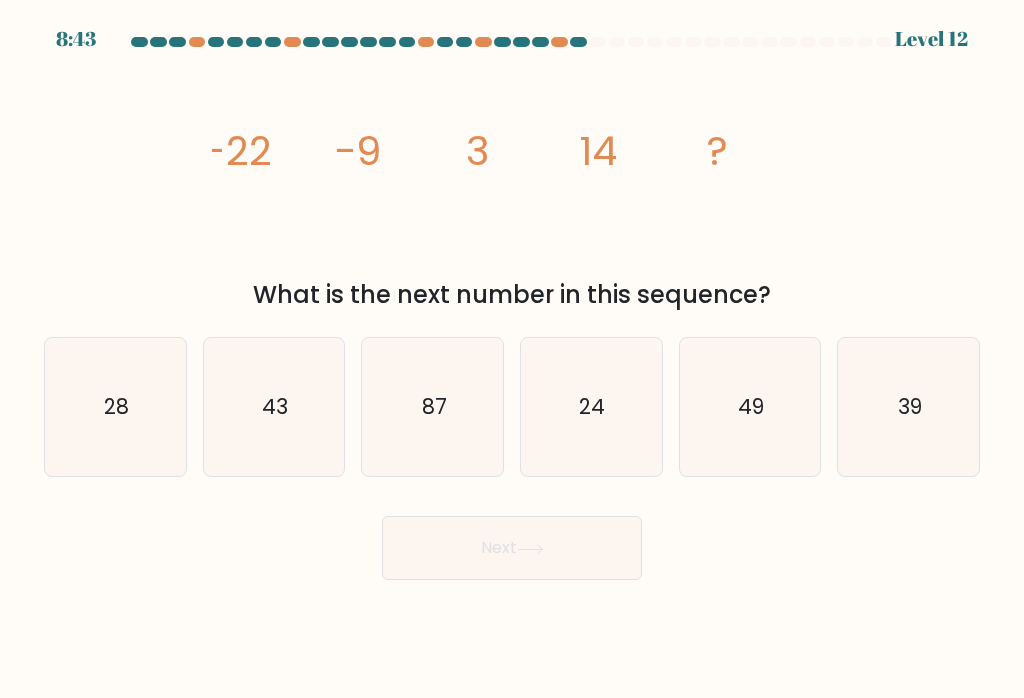 click on "28" 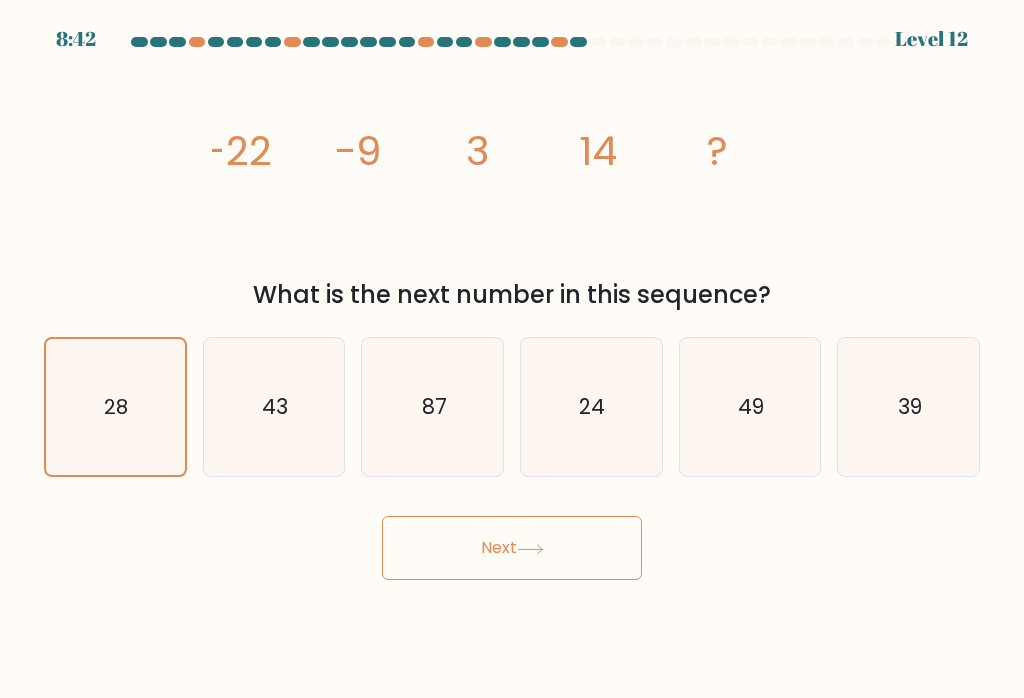 click on "Next" at bounding box center (512, 548) 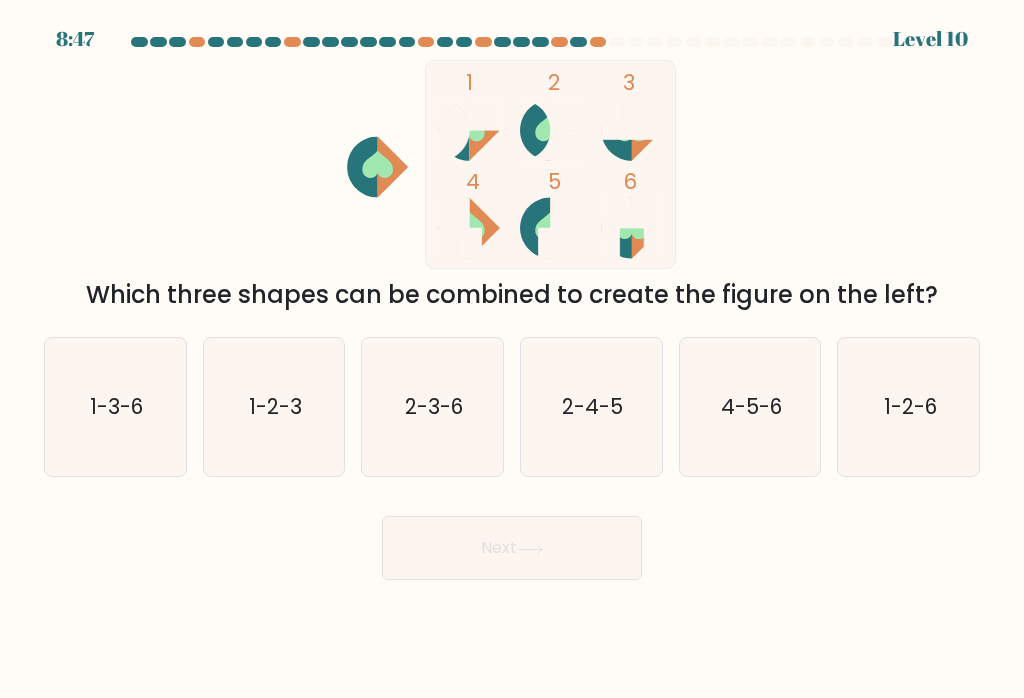 click on "2-4-5" 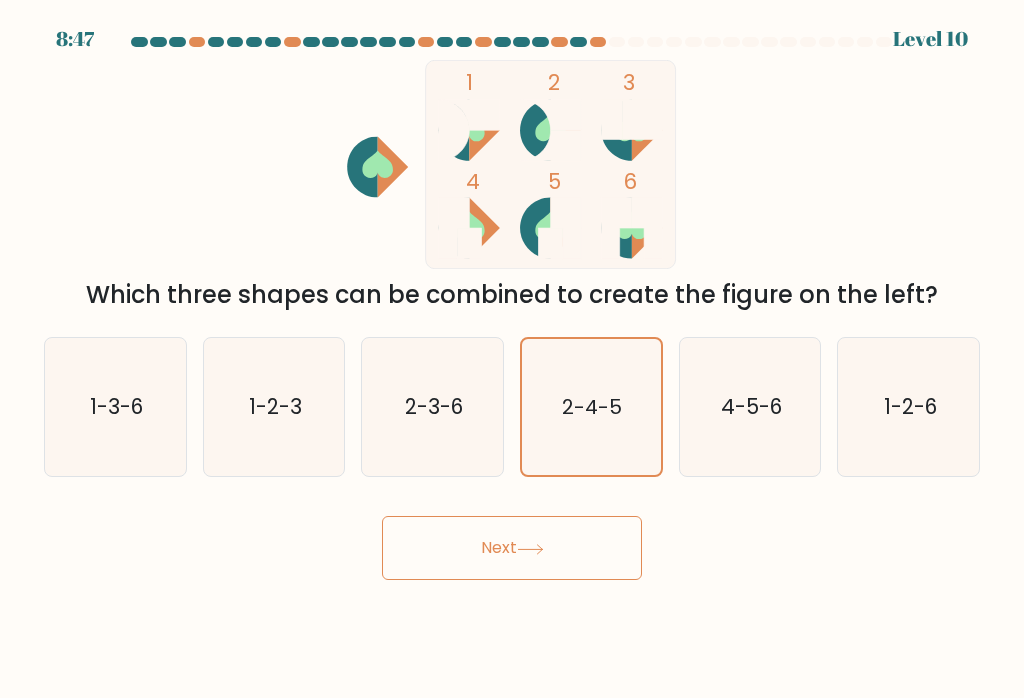 click on "Next" at bounding box center [512, 548] 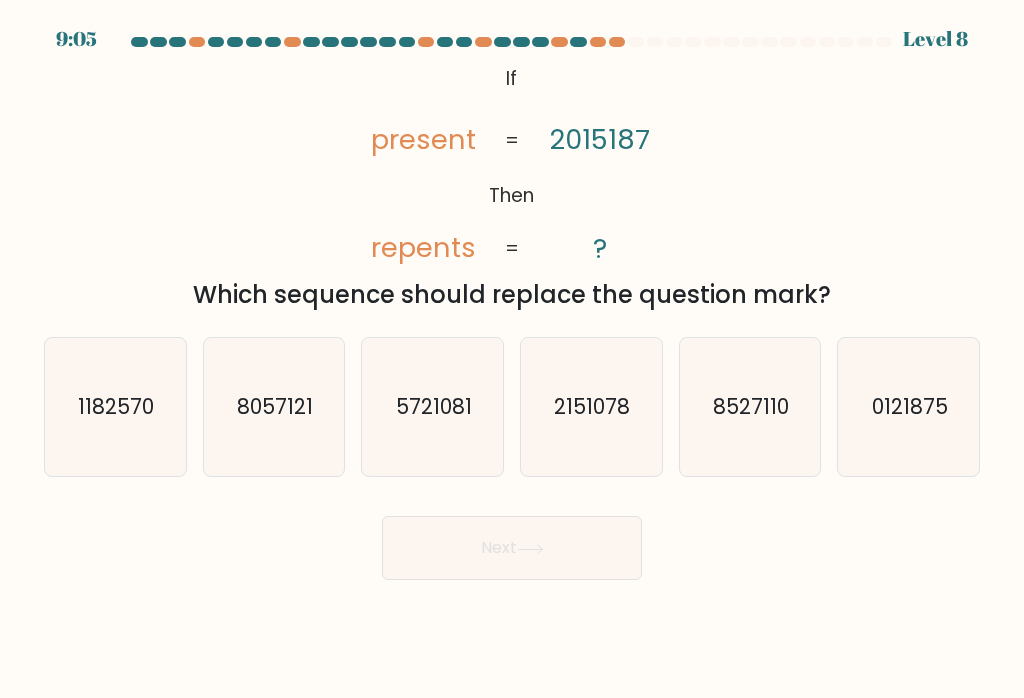 click on "0121875" 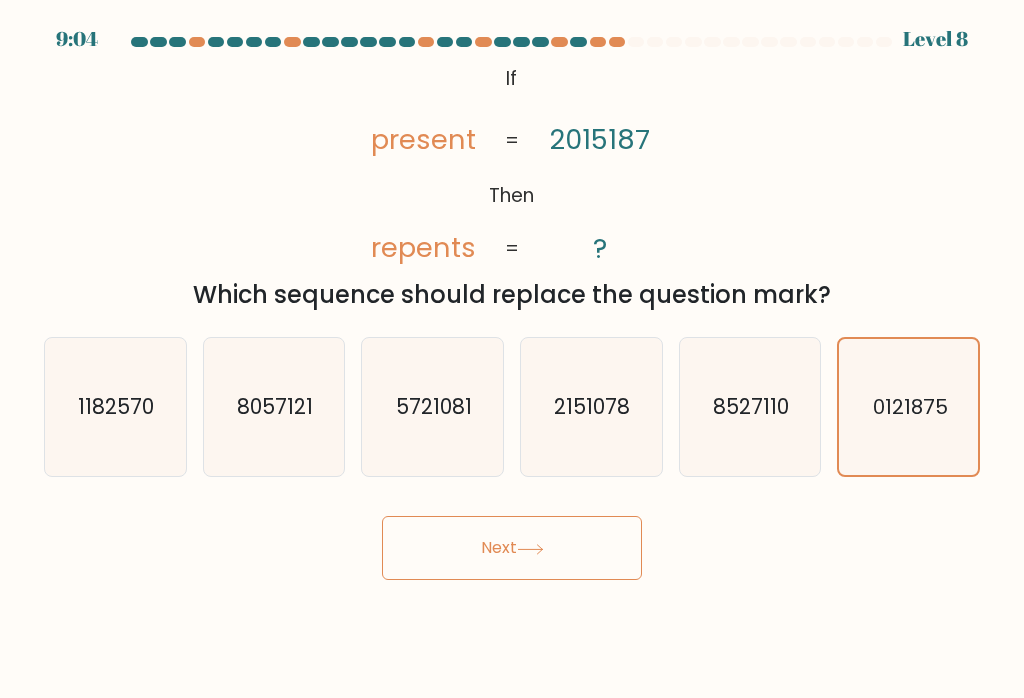 click on "Next" at bounding box center [512, 548] 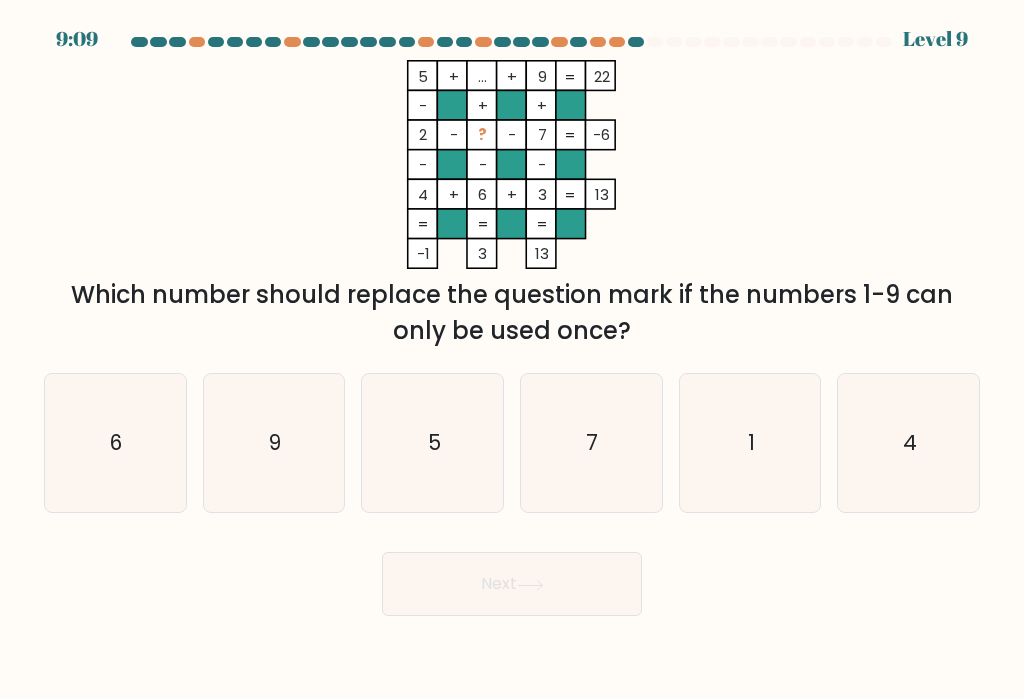 click on "9" 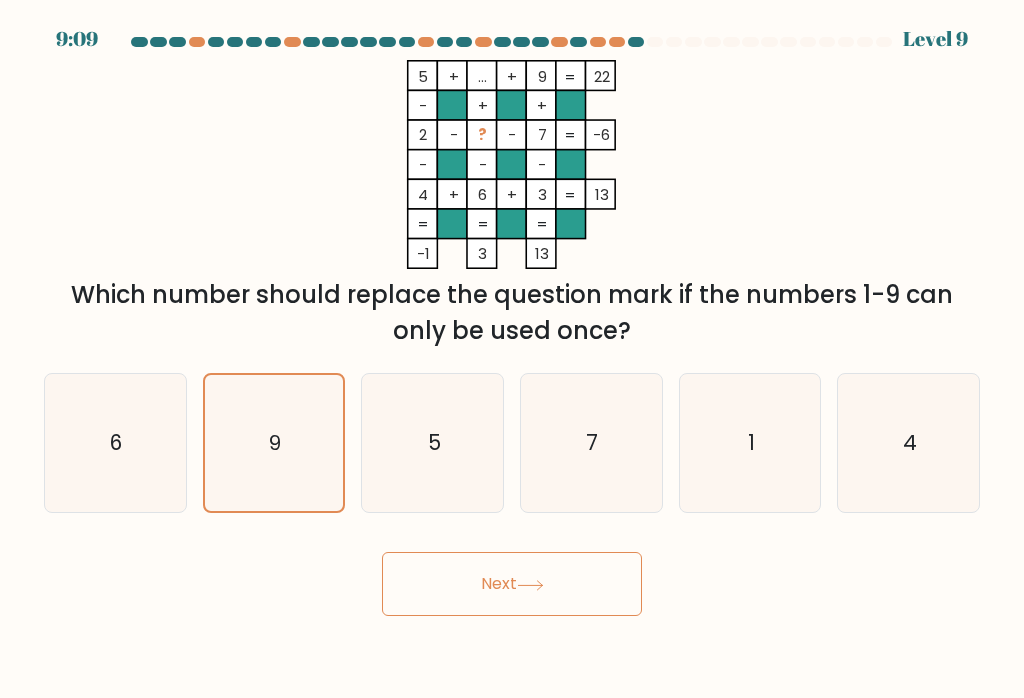 click on "Next" at bounding box center [512, 584] 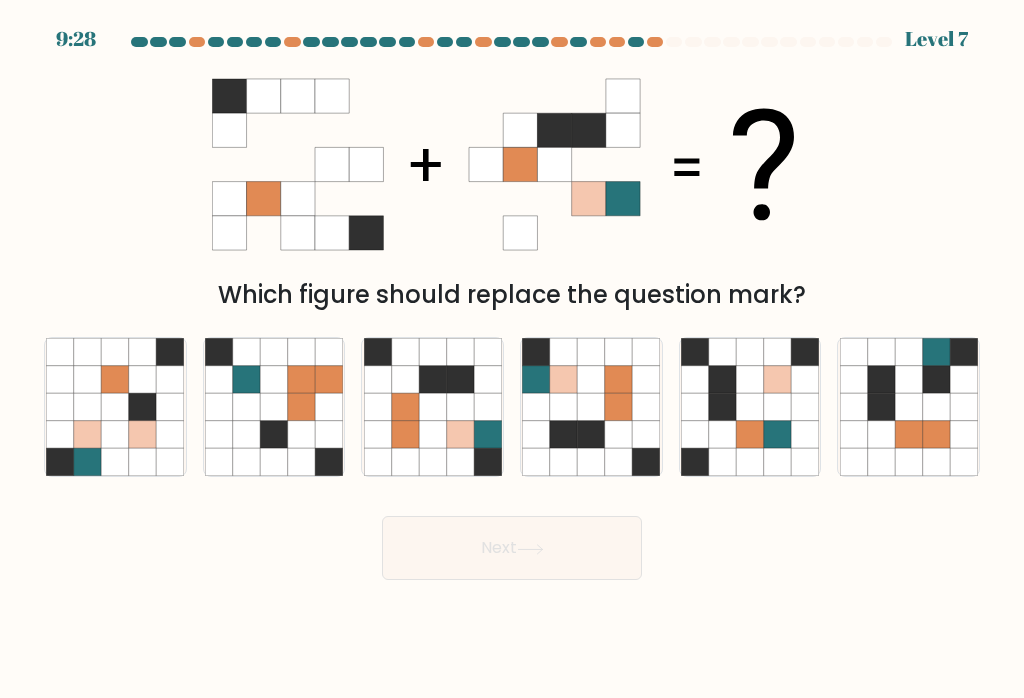 click 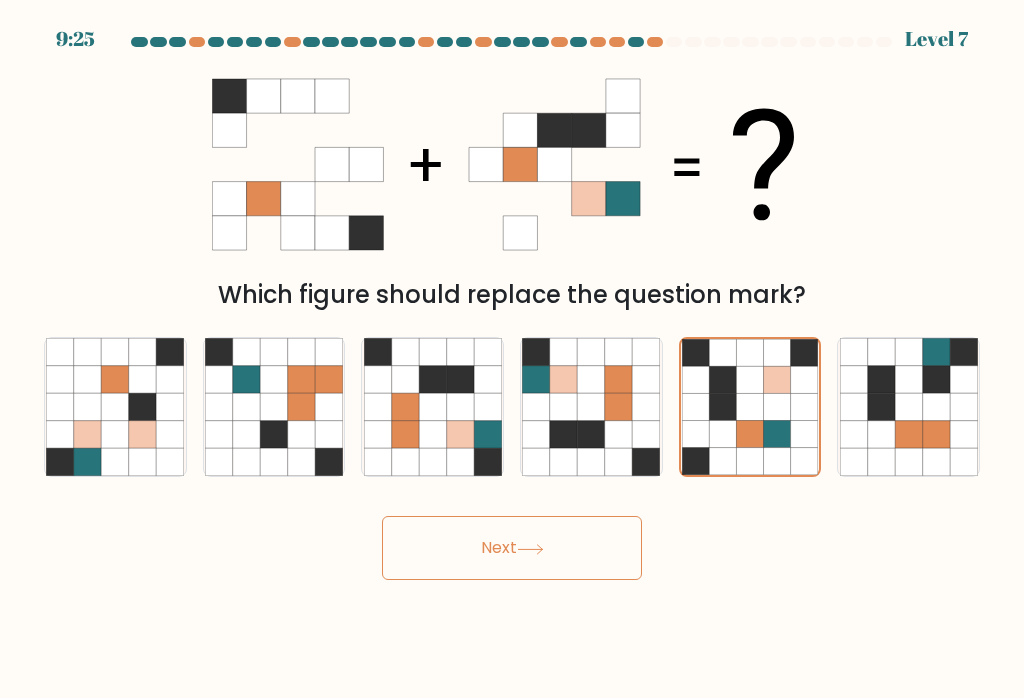 click on "Next" at bounding box center (512, 548) 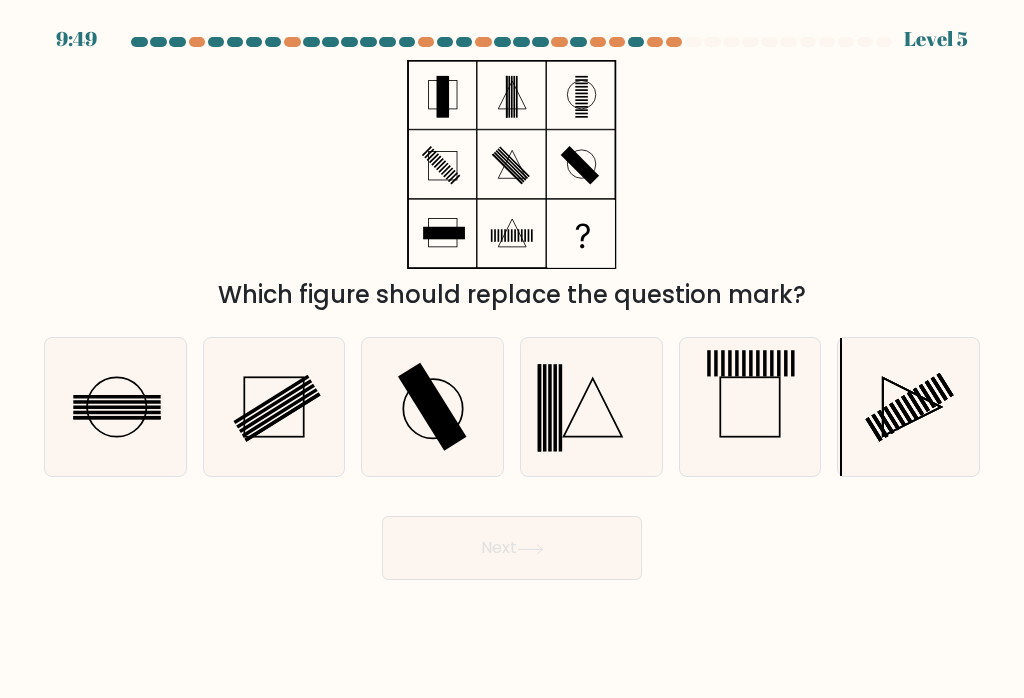 click 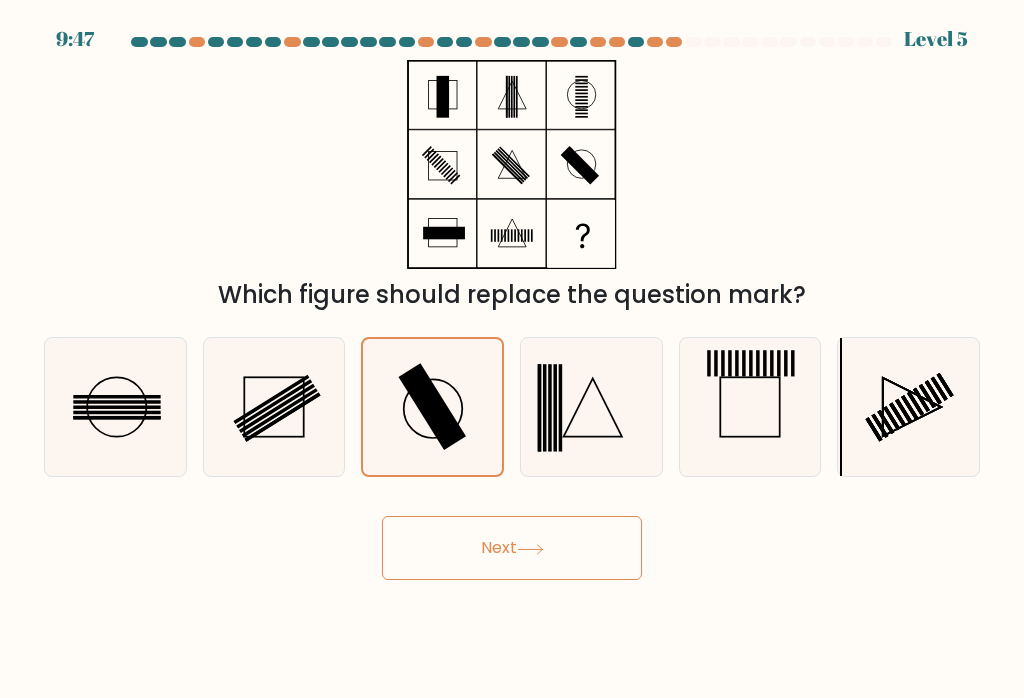 click 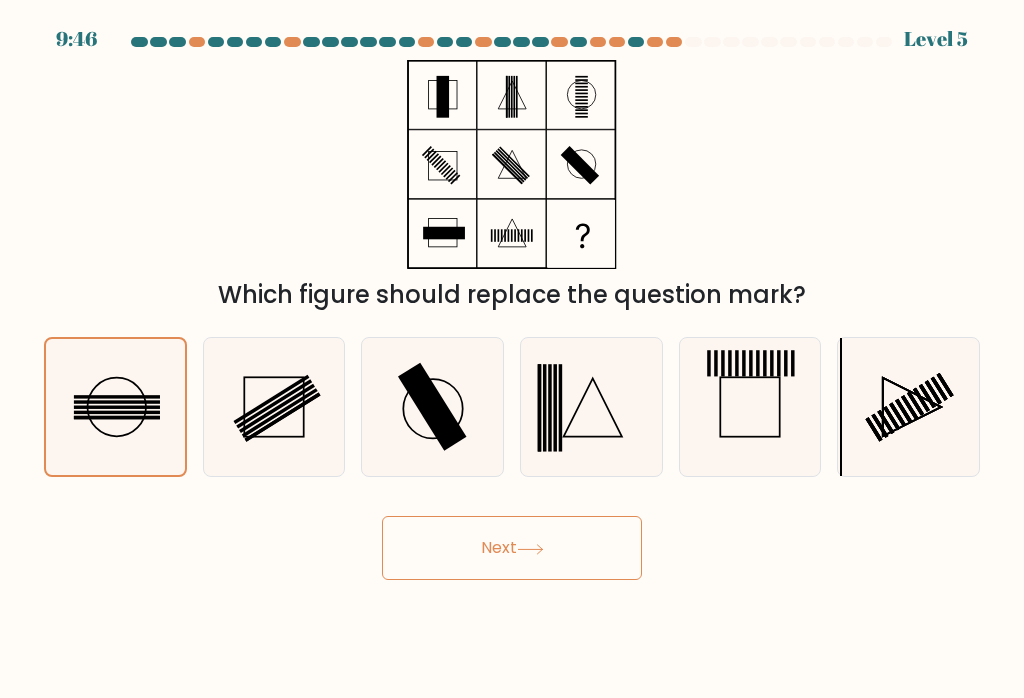 click on "Next" at bounding box center (512, 548) 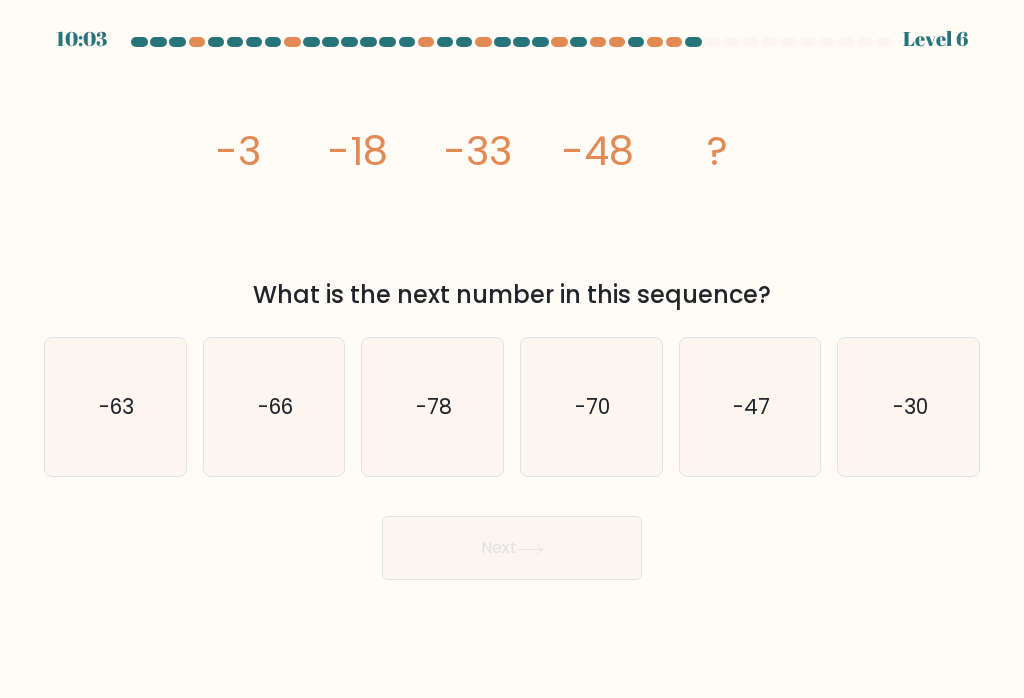 click on "-63" 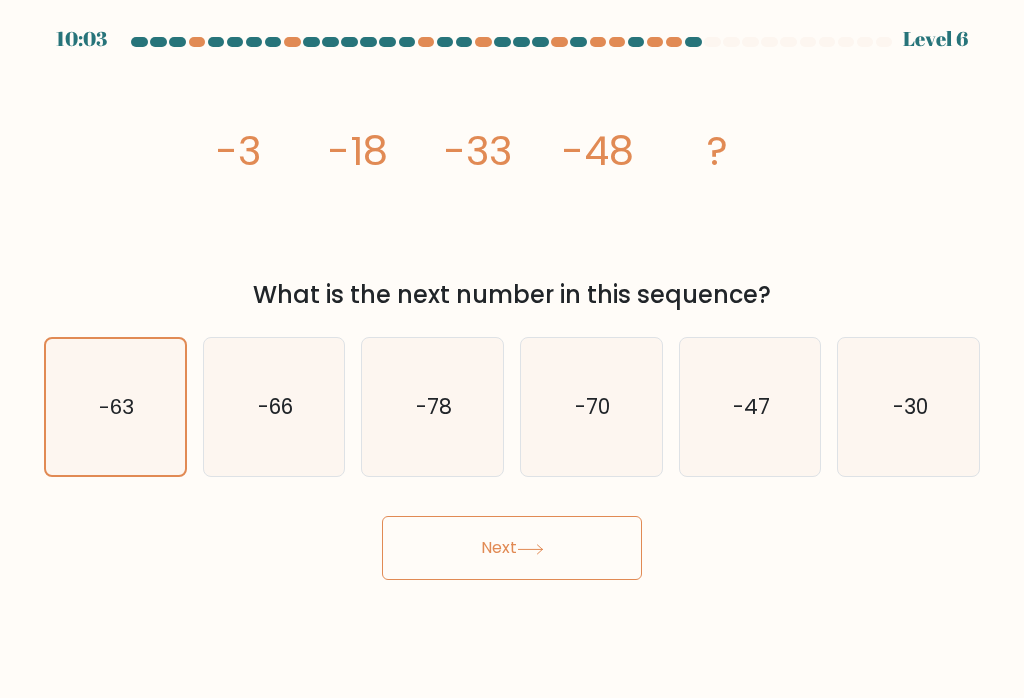 click on "Next" at bounding box center [512, 548] 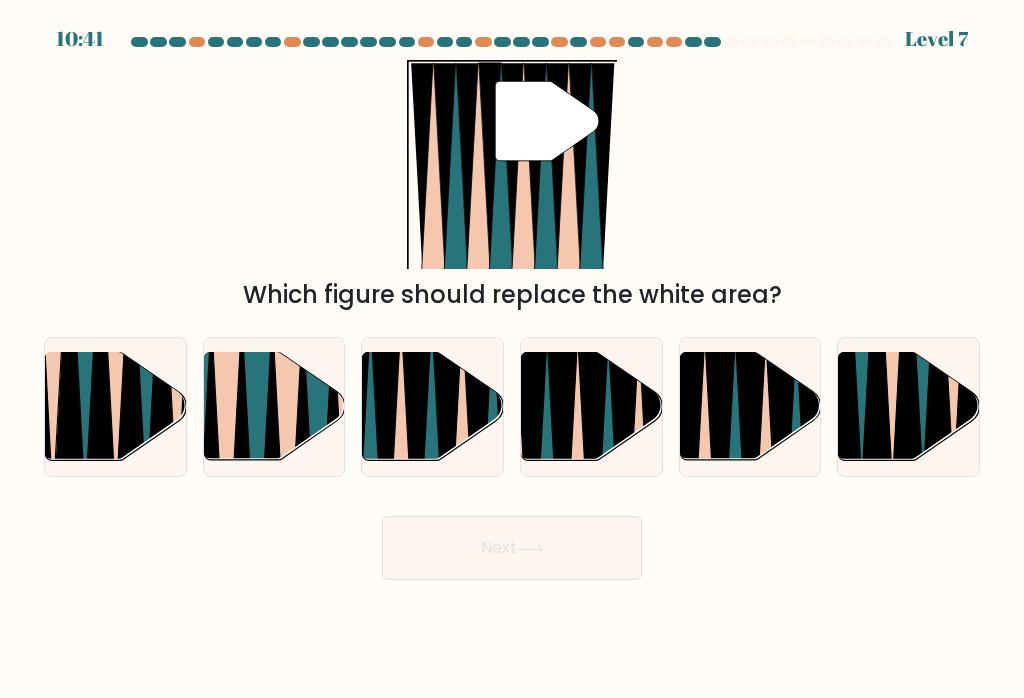 click 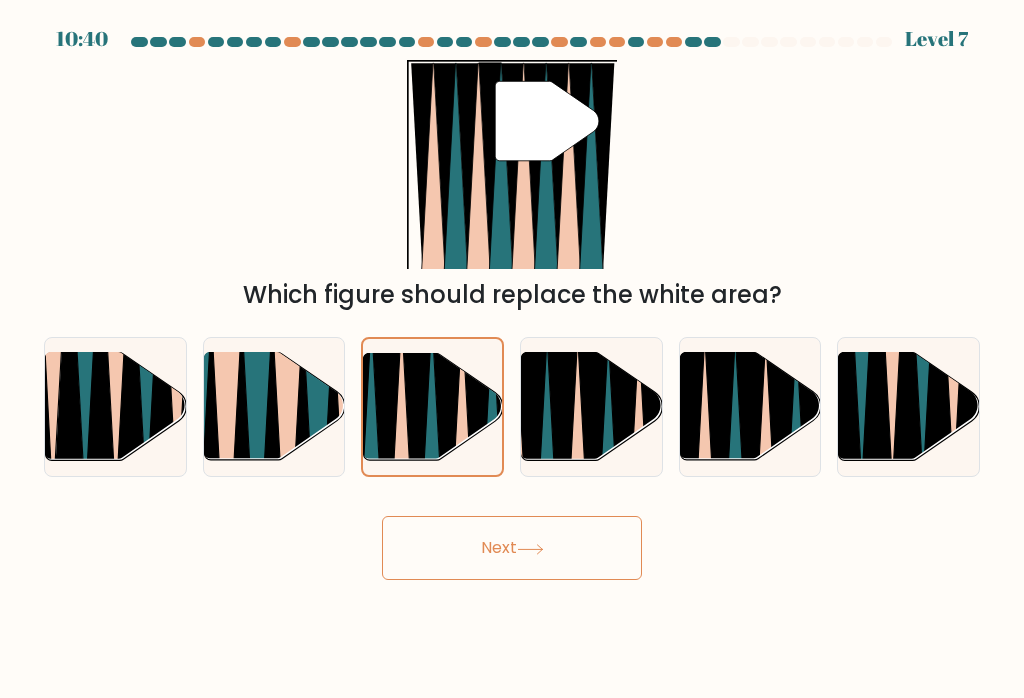 click on "Next" at bounding box center [512, 548] 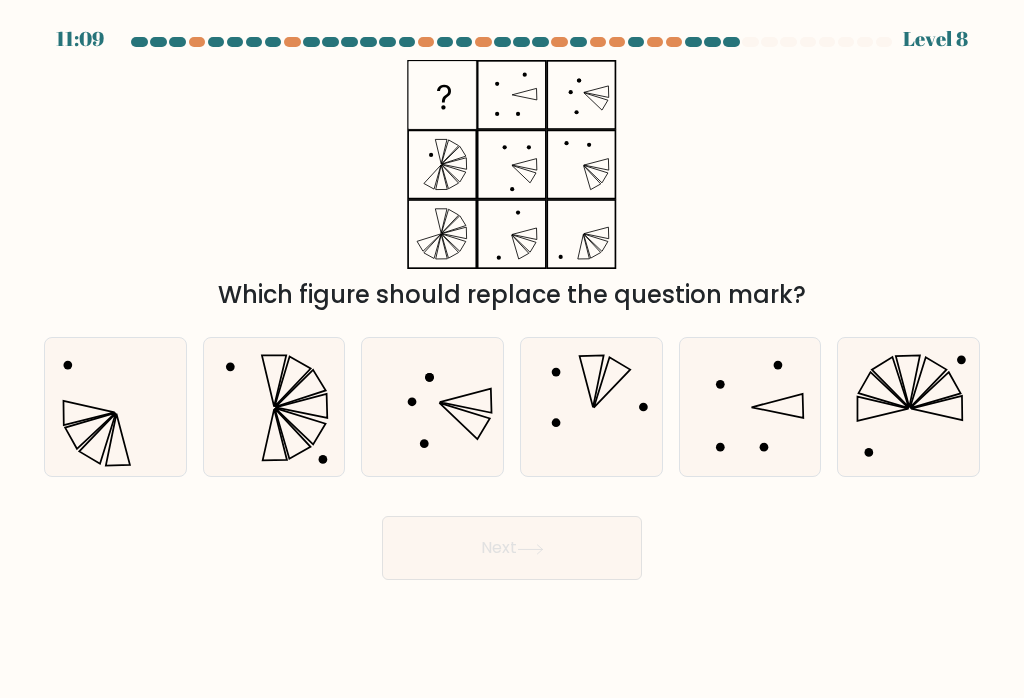 click 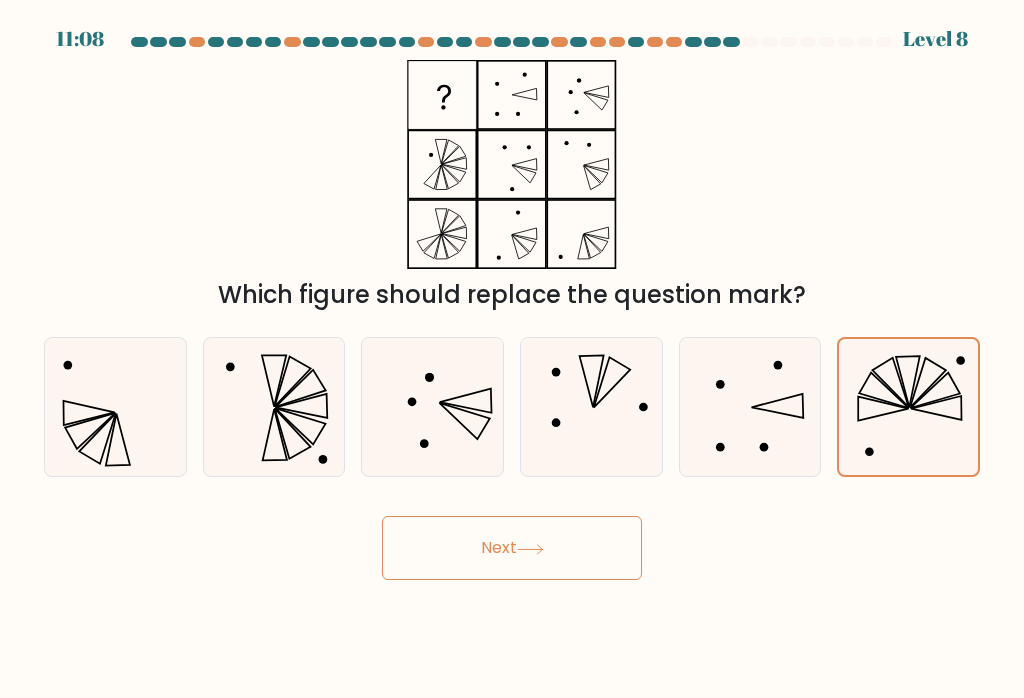 click on "Next" at bounding box center [512, 548] 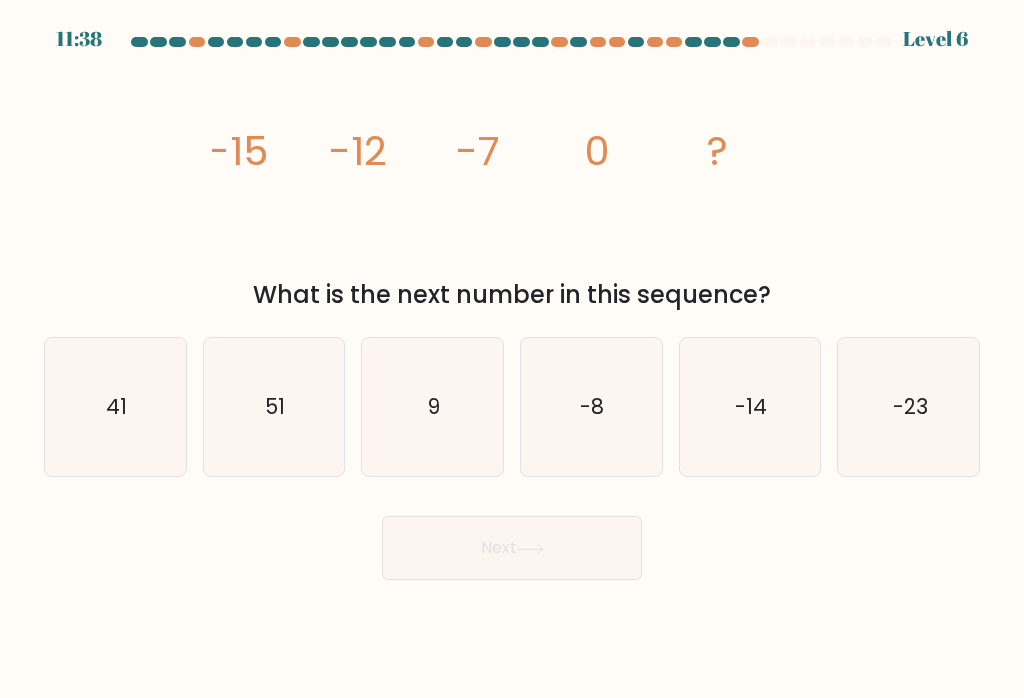 click on "9" 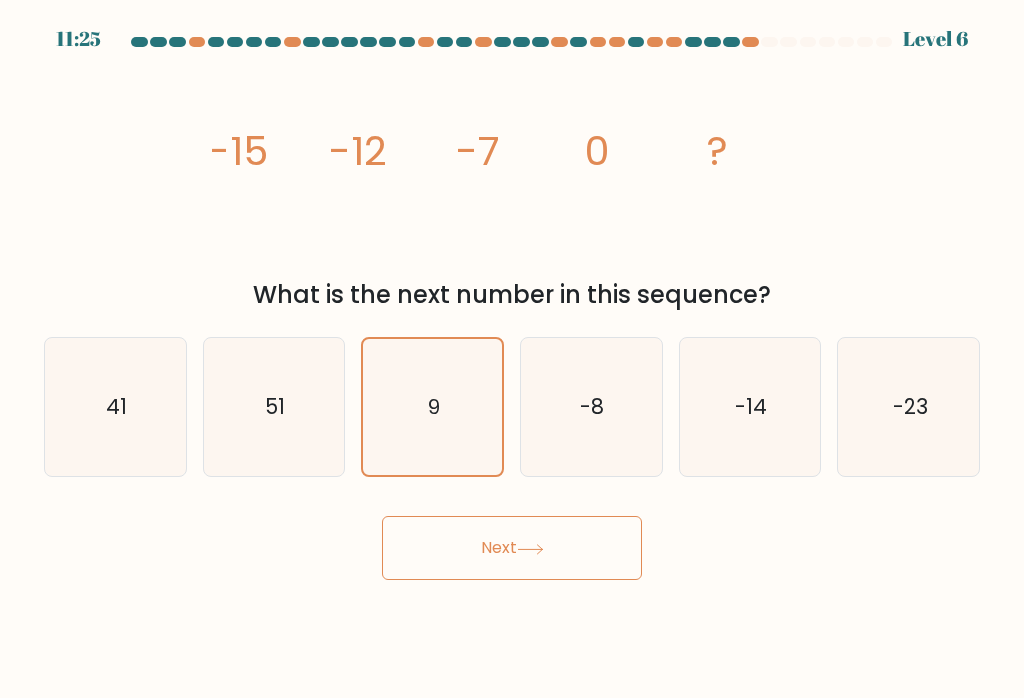 click on "Next" at bounding box center [512, 548] 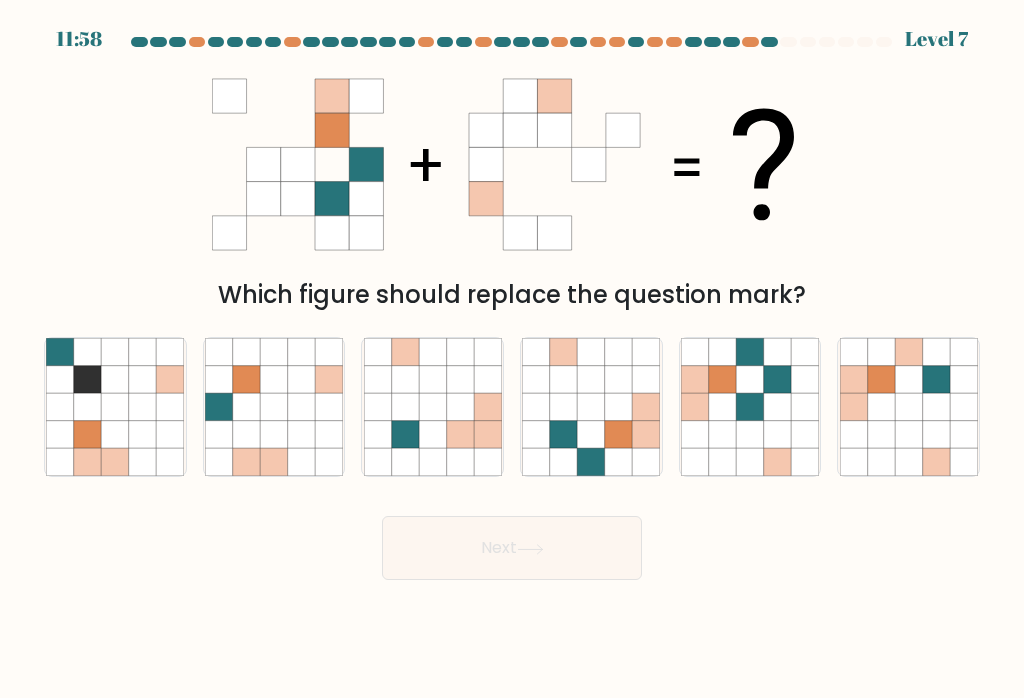 click 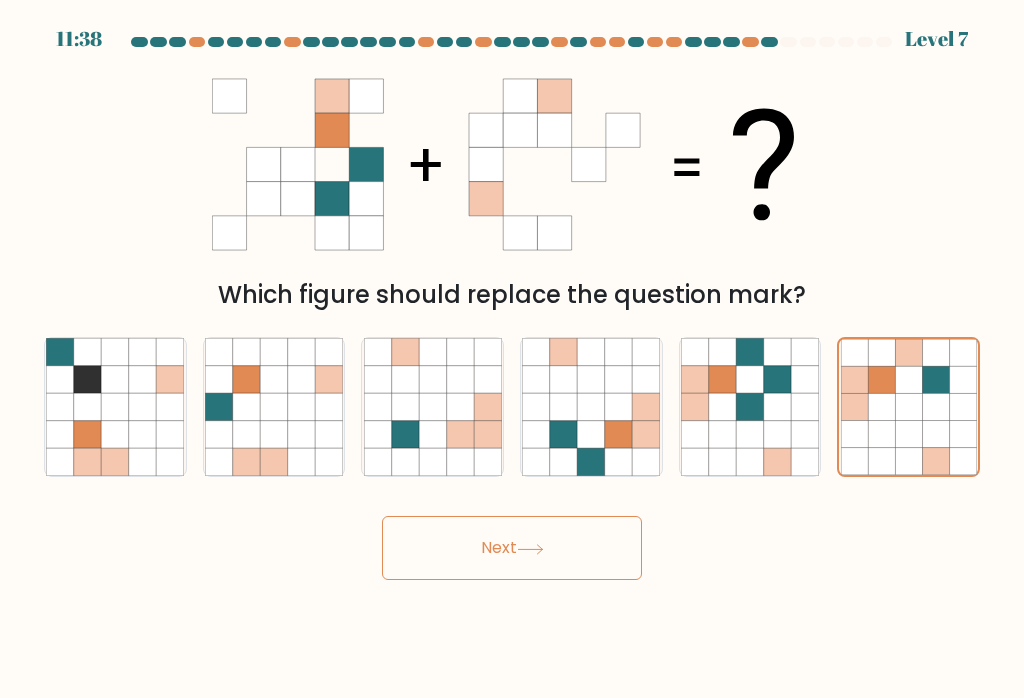 click on "Next" at bounding box center (512, 548) 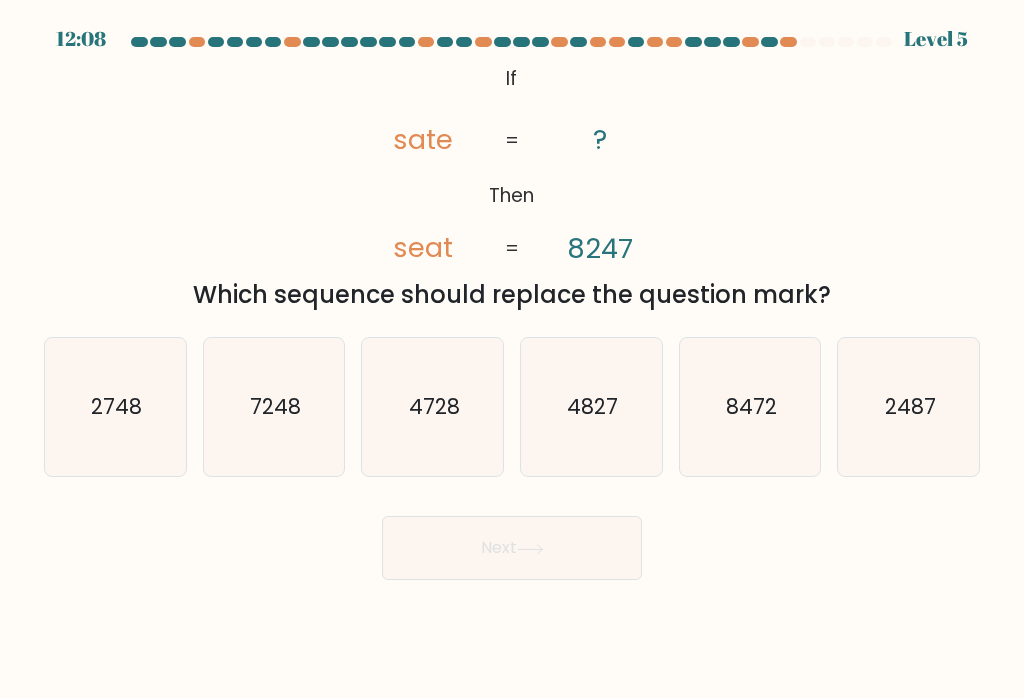 click on "8472" 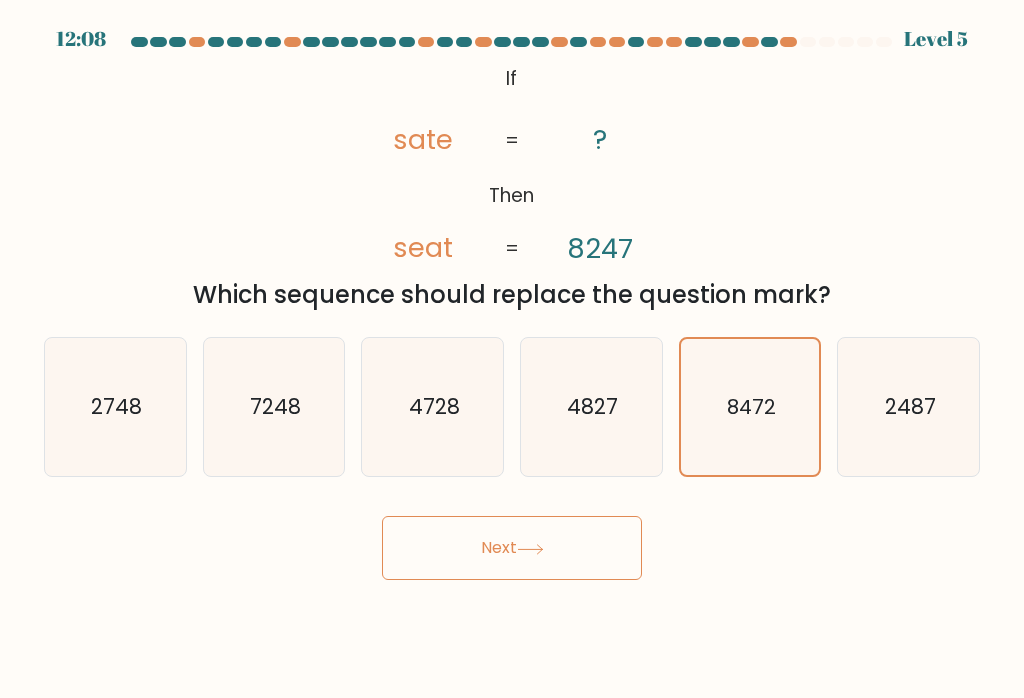 click on "Next" at bounding box center [512, 548] 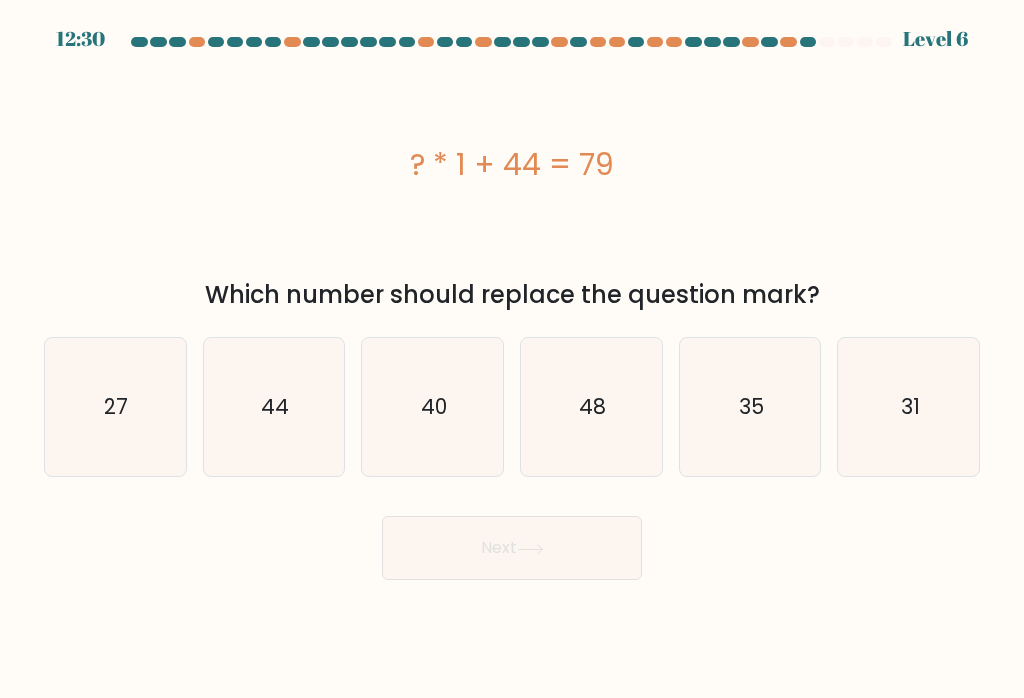 click on "35" 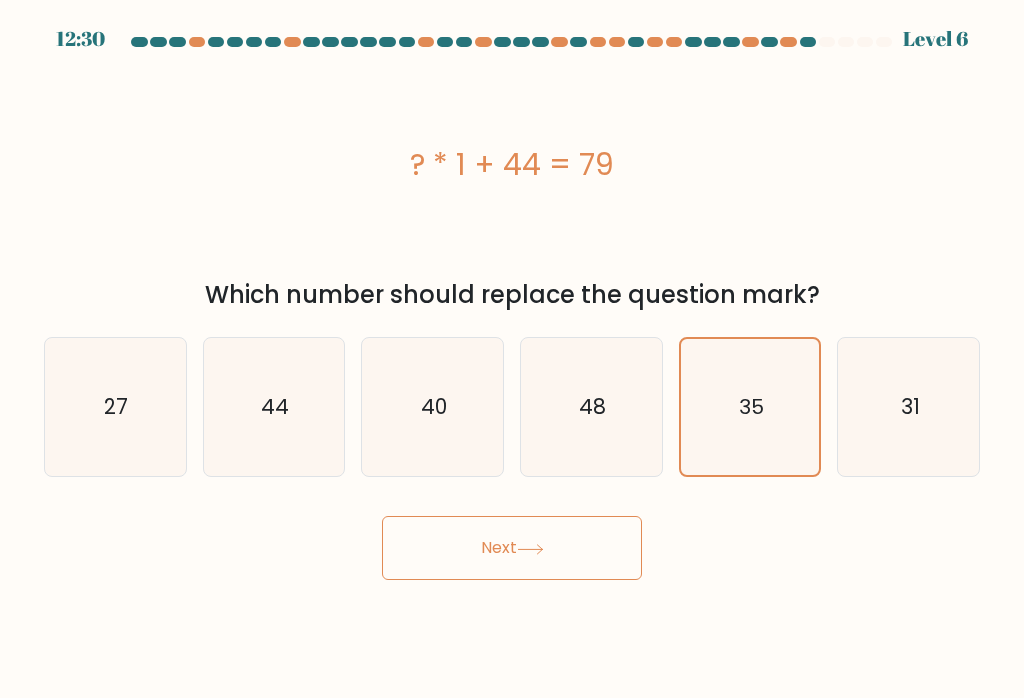 click on "Next" at bounding box center [512, 548] 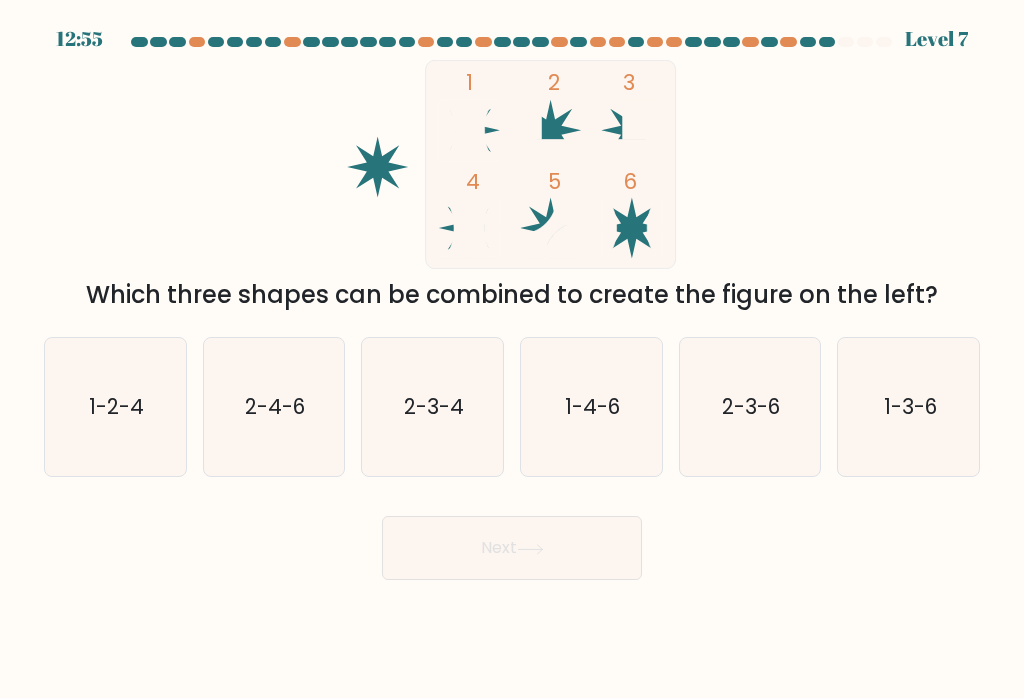 click on "1-4-6" 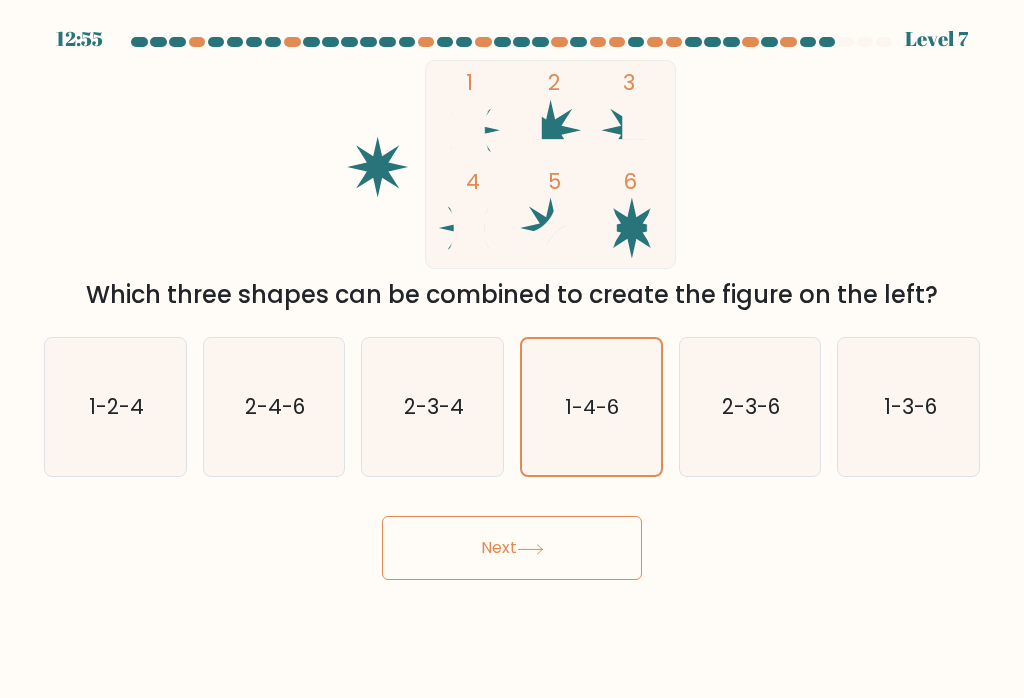 click on "Next" at bounding box center [512, 548] 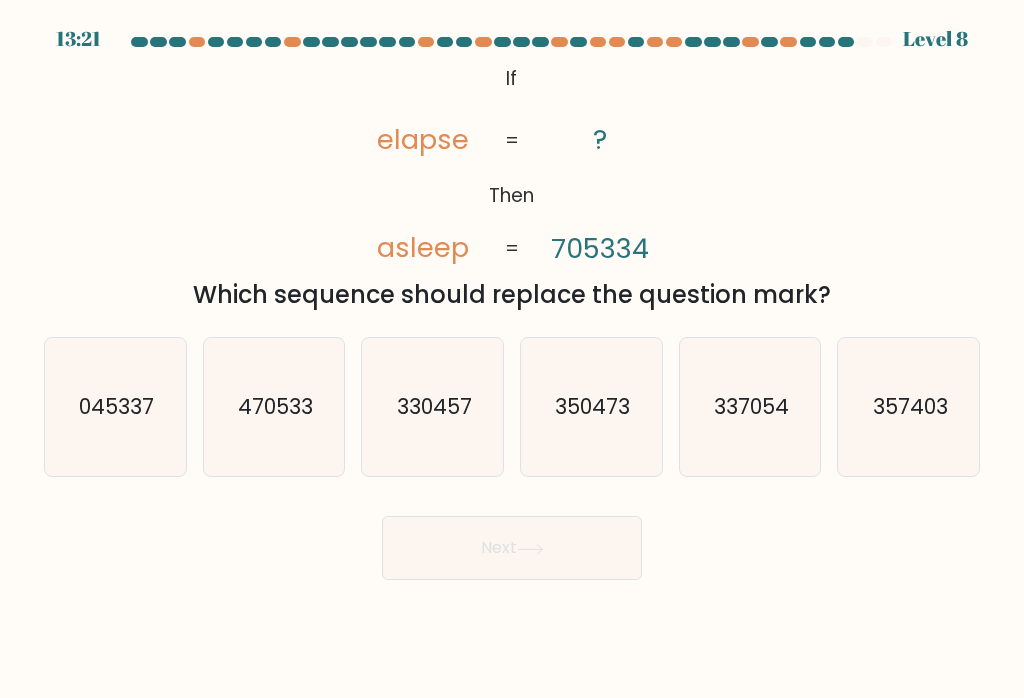 click on "357403" 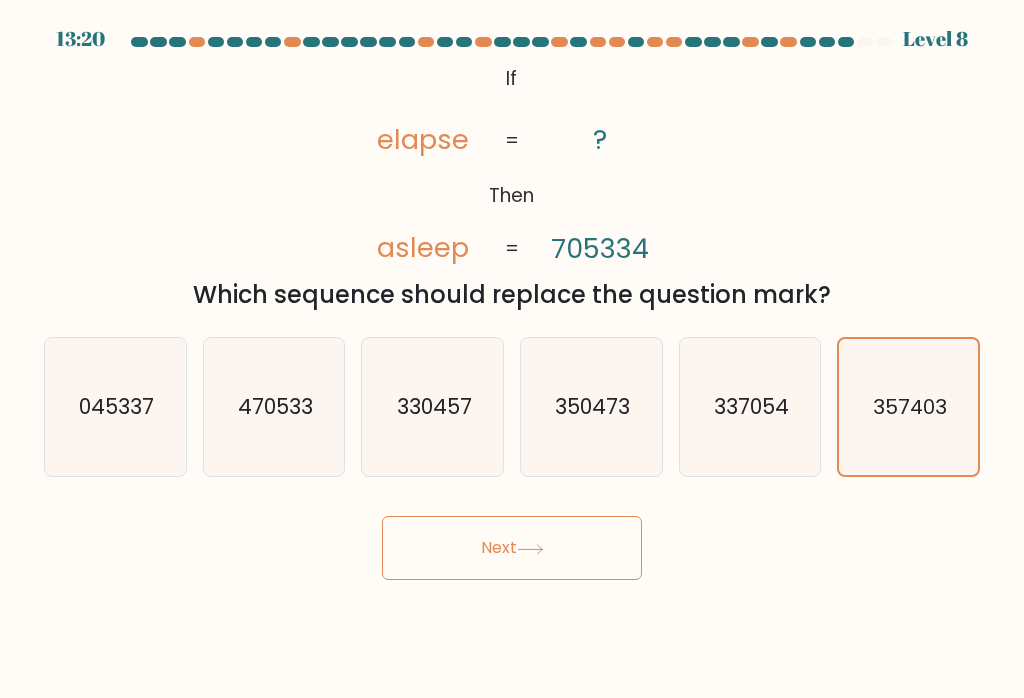 click on "Next" at bounding box center (512, 548) 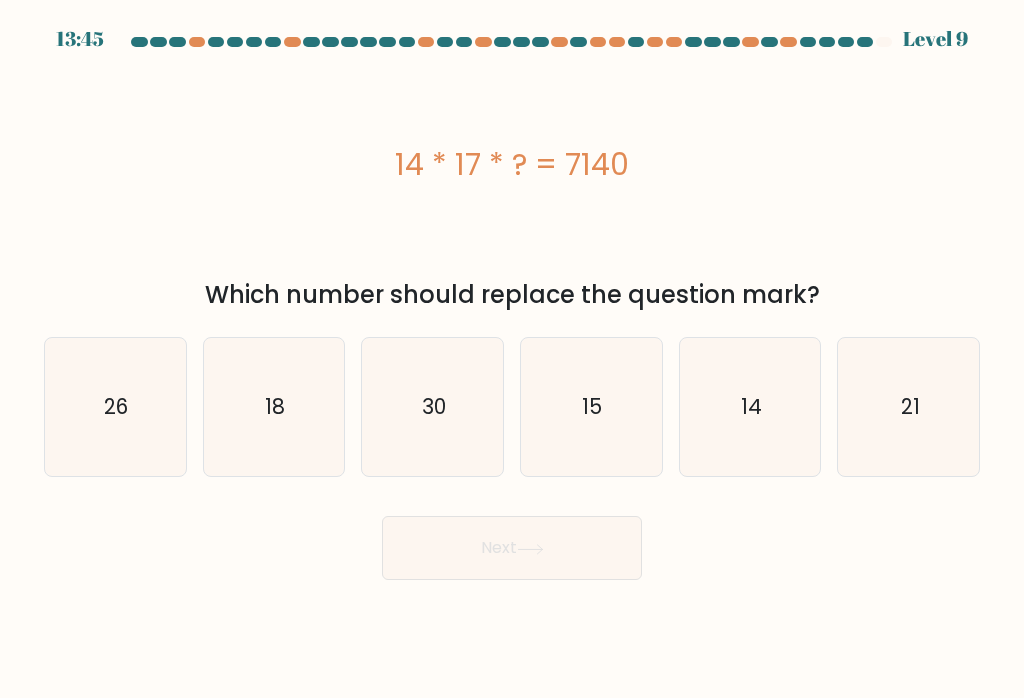 click on "30" 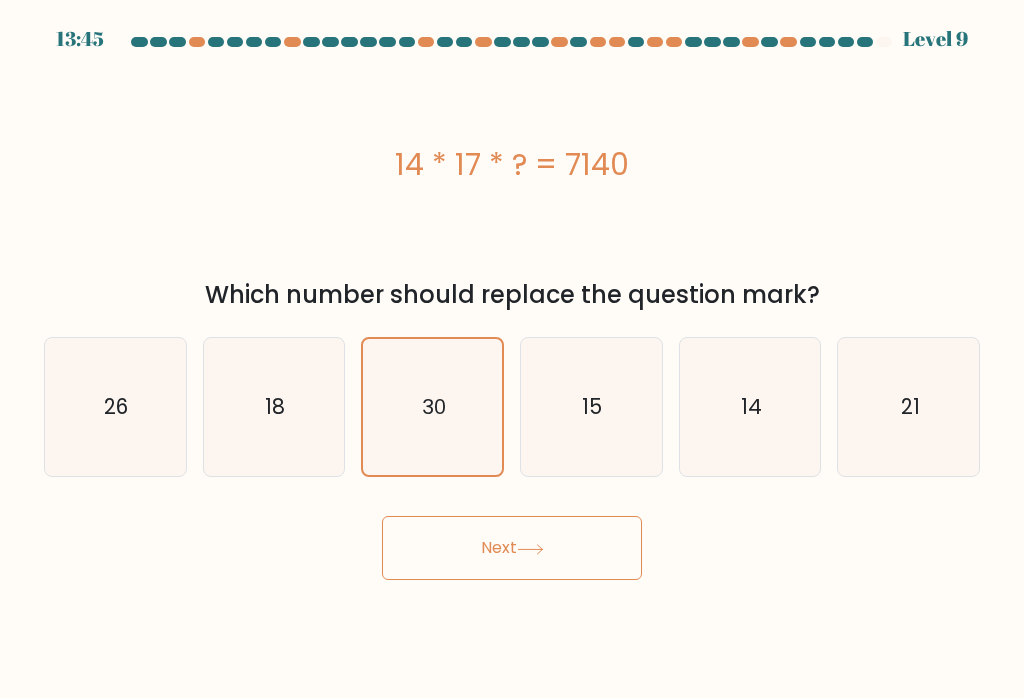 click on "Next" at bounding box center (512, 548) 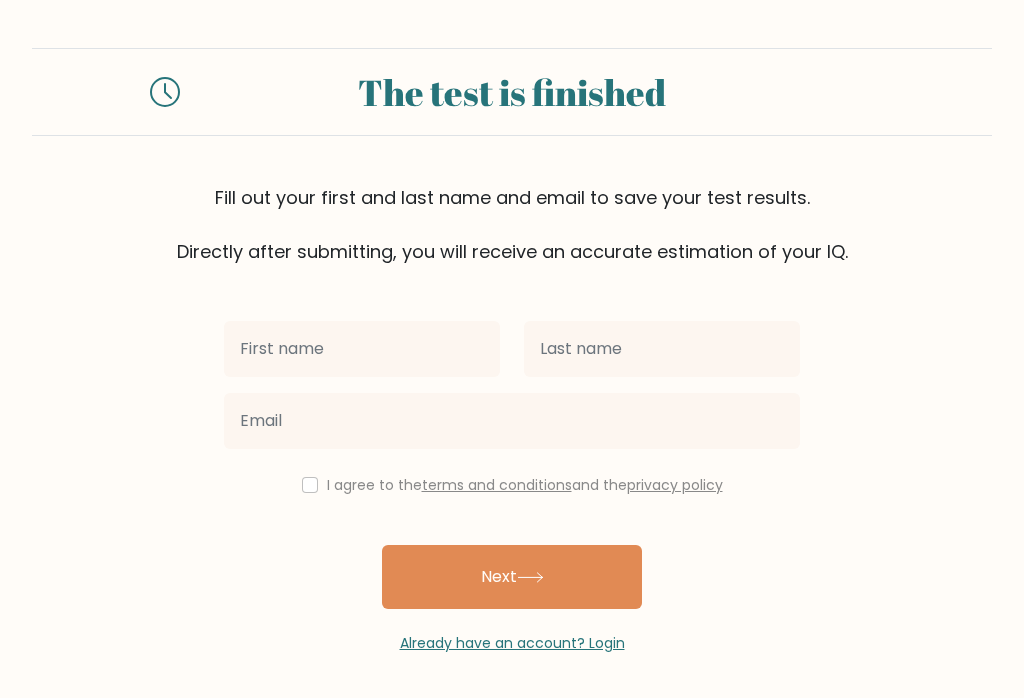 scroll, scrollTop: 0, scrollLeft: 0, axis: both 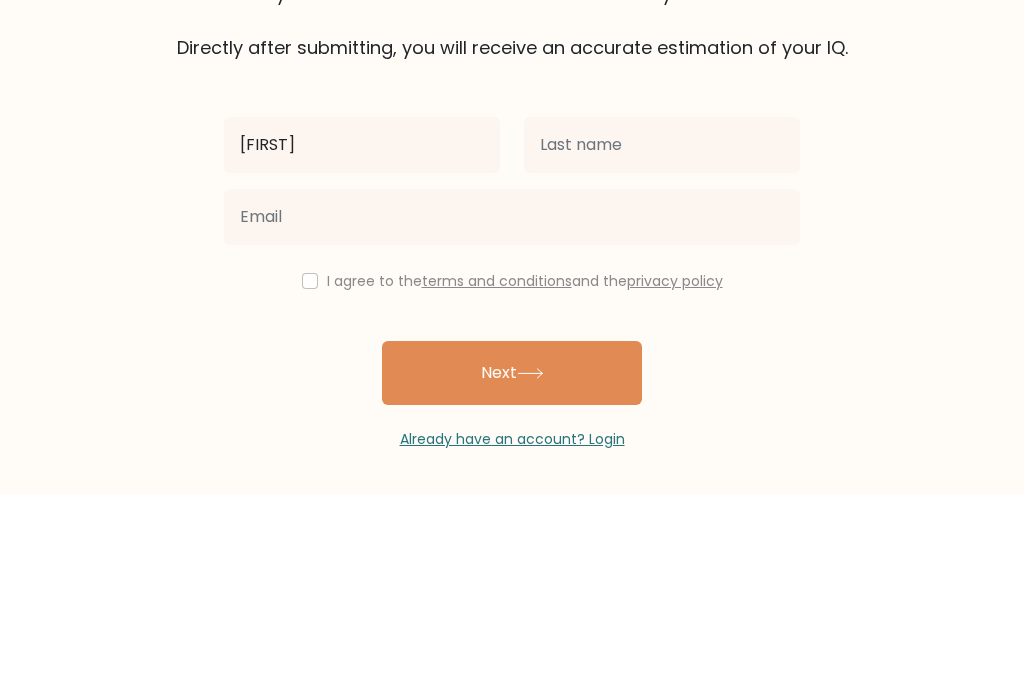type on "[FIRST]" 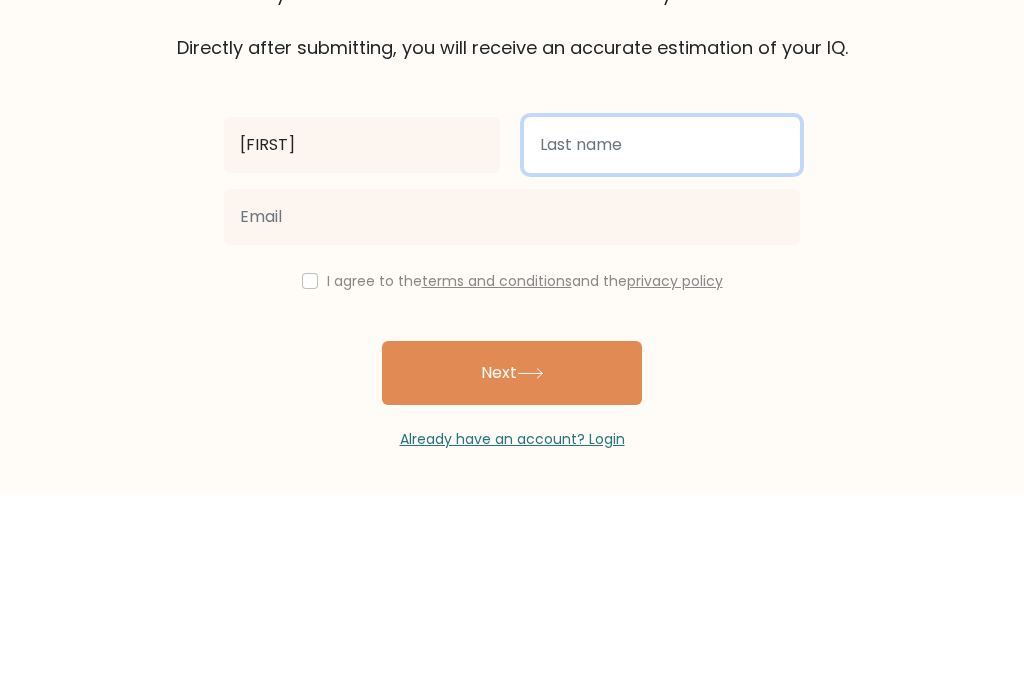 click at bounding box center (662, 349) 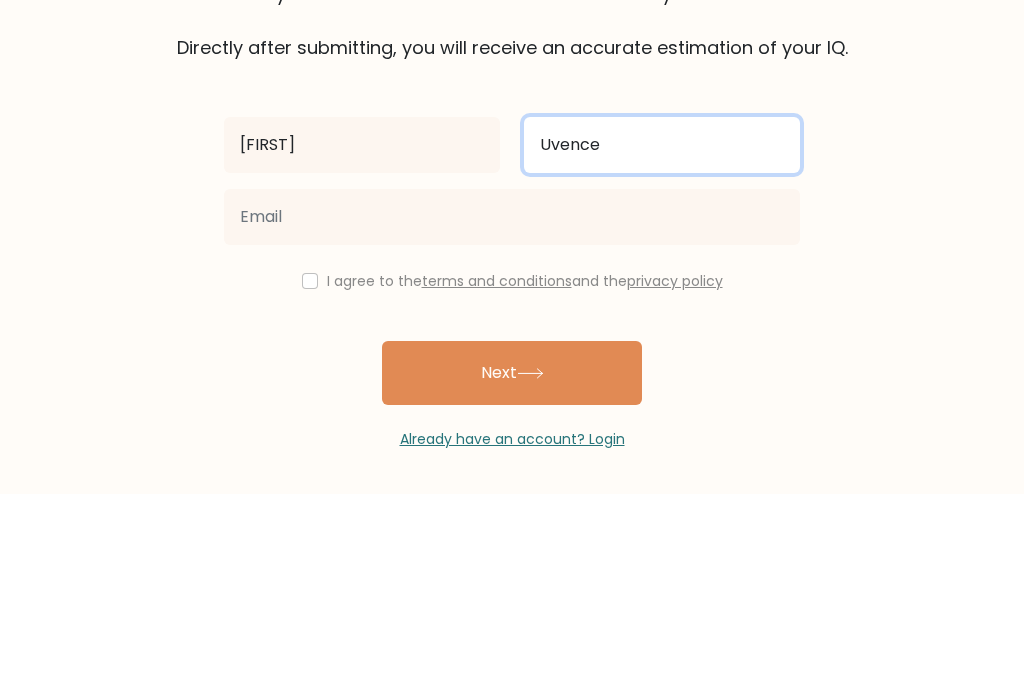 type on "Uvence" 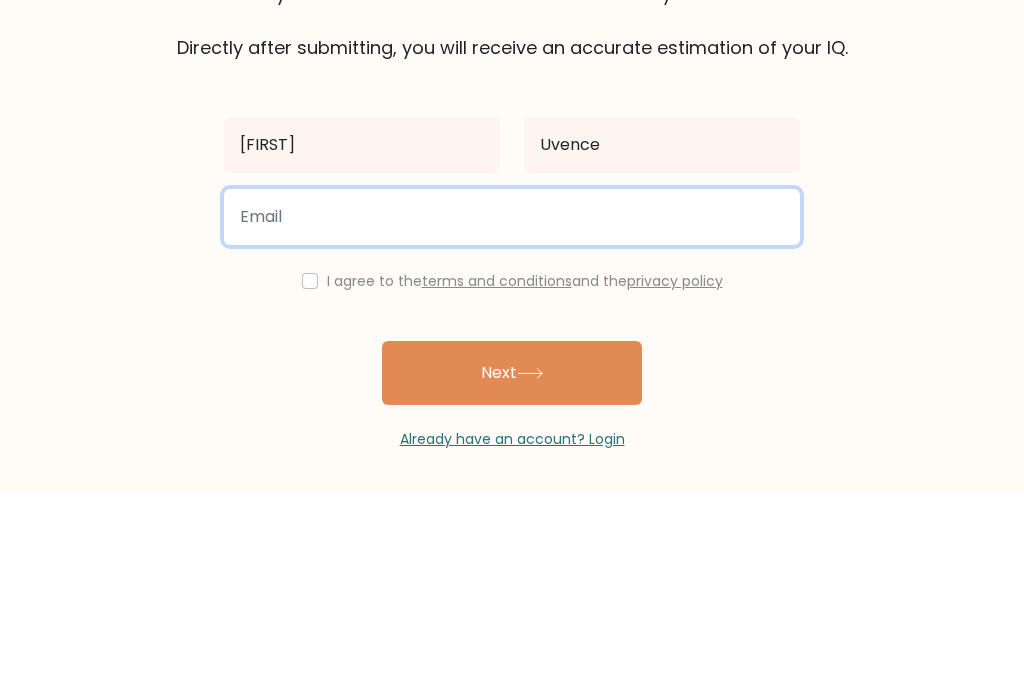 click at bounding box center [512, 421] 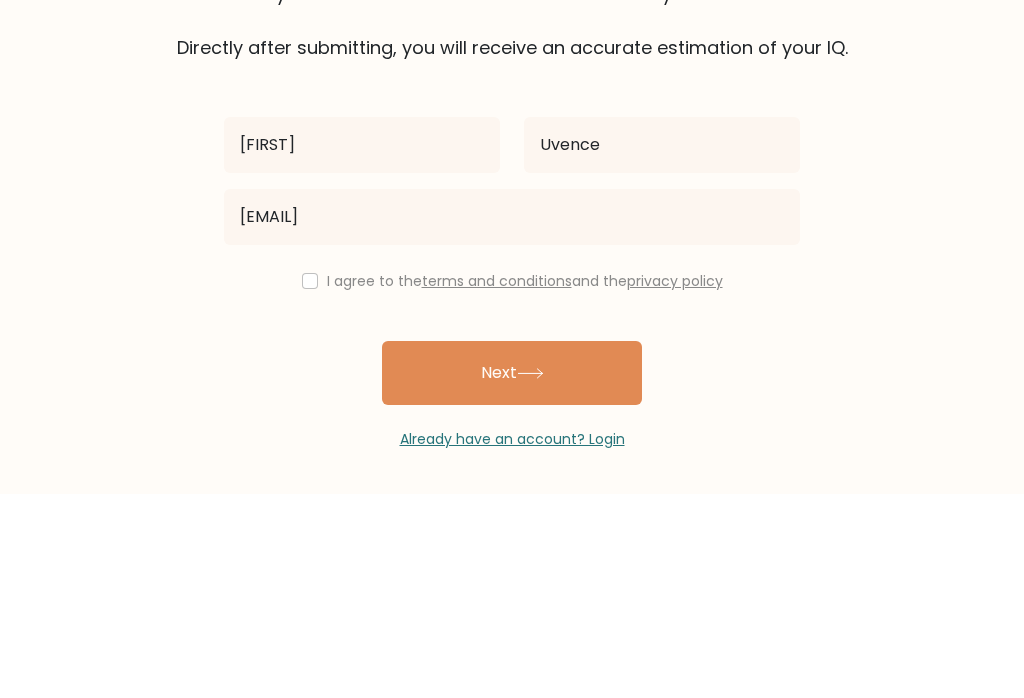 scroll, scrollTop: 31, scrollLeft: 0, axis: vertical 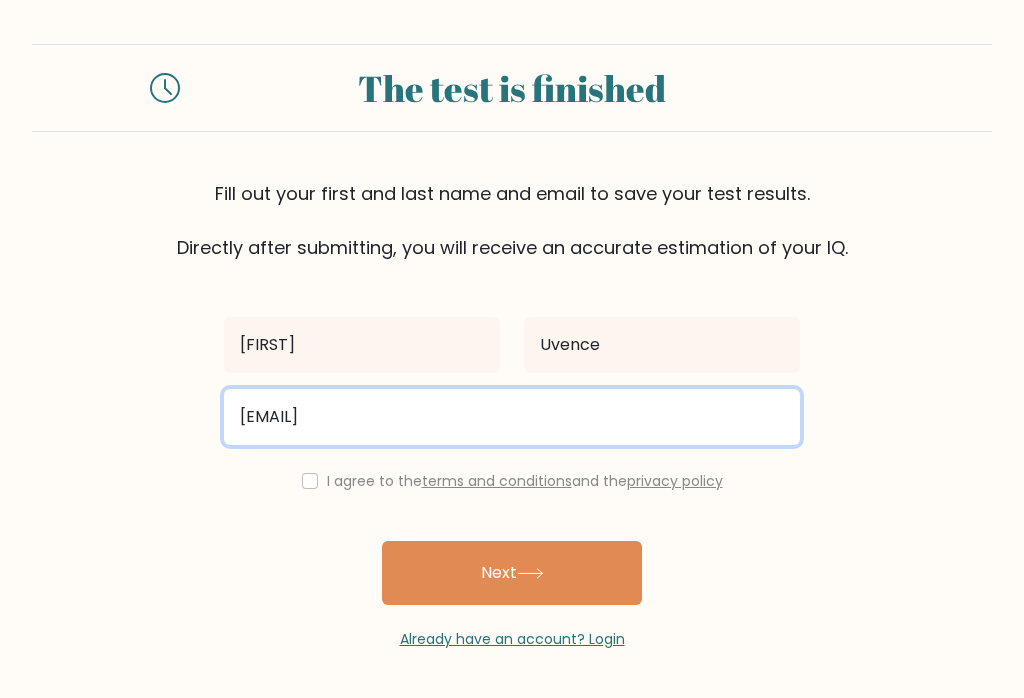 type on "uvence96@gmail.com" 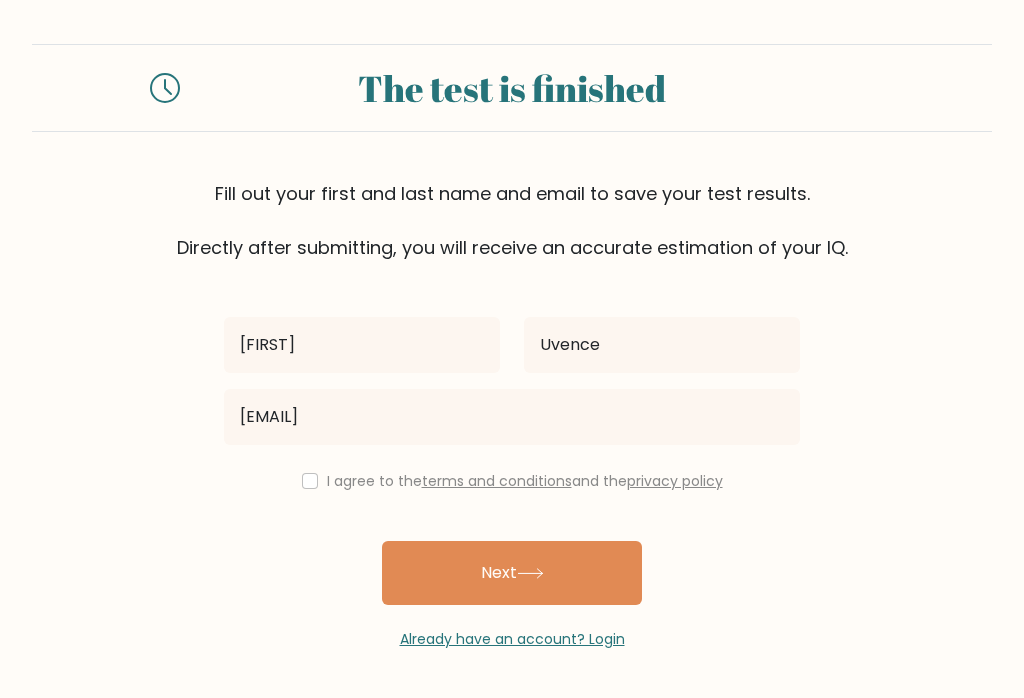 click at bounding box center (310, 481) 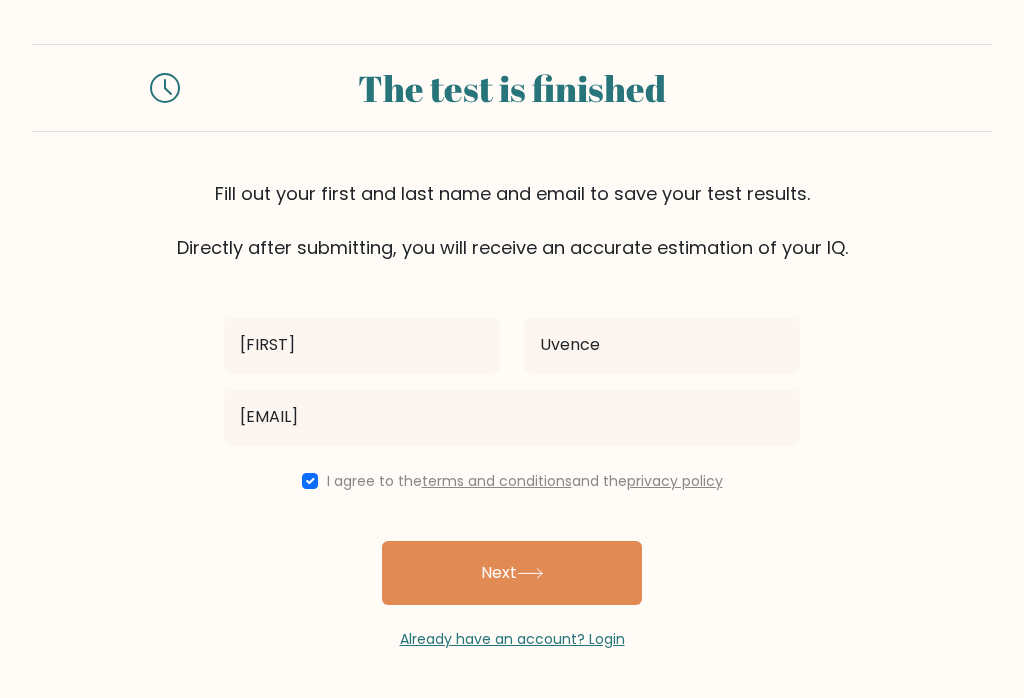 click on "Next" at bounding box center (512, 573) 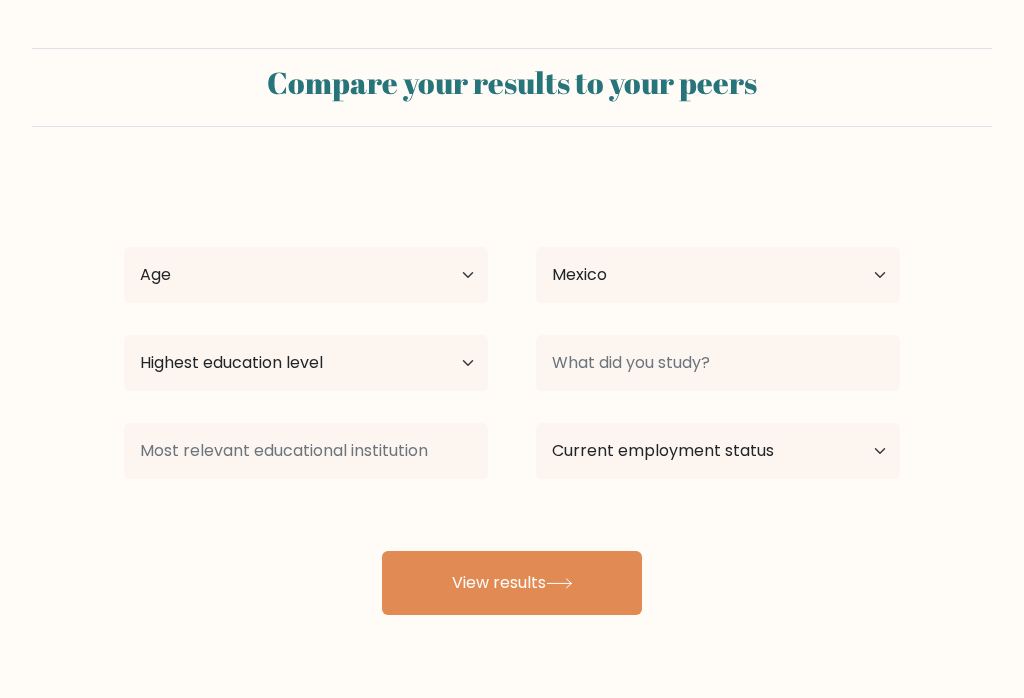 select on "MX" 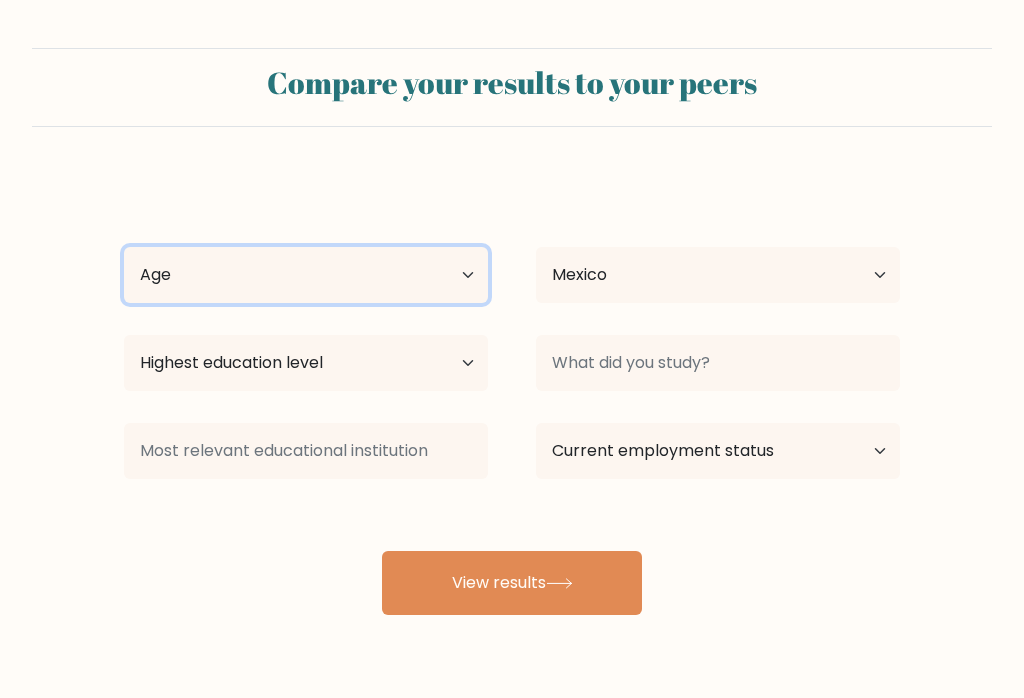 click on "Age
Under 18 years old
18-24 years old
25-34 years old
35-44 years old
45-54 years old
55-64 years old
65 years old and above" at bounding box center (306, 275) 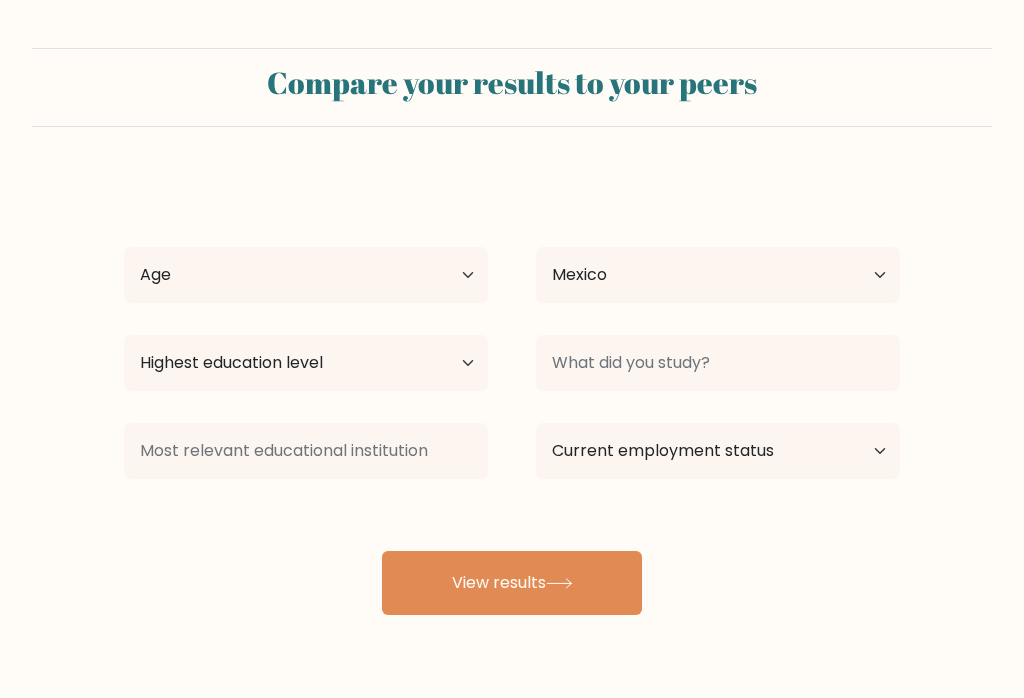 click on "View results" at bounding box center [512, 583] 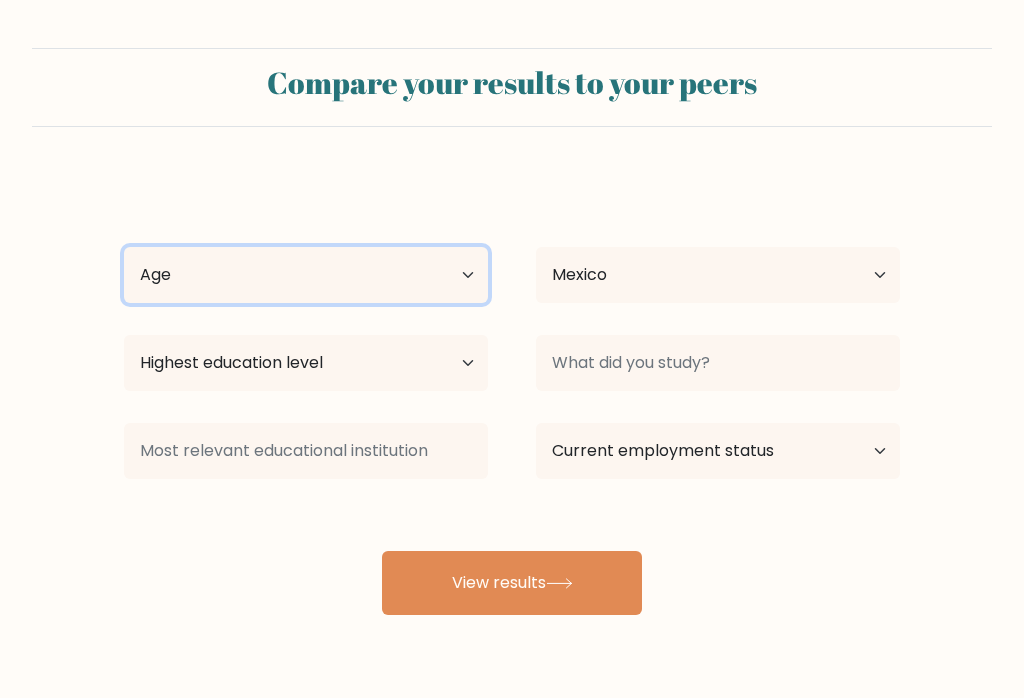 click on "Age
Under 18 years old
18-24 years old
25-34 years old
35-44 years old
45-54 years old
55-64 years old
65 years old and above" at bounding box center (306, 275) 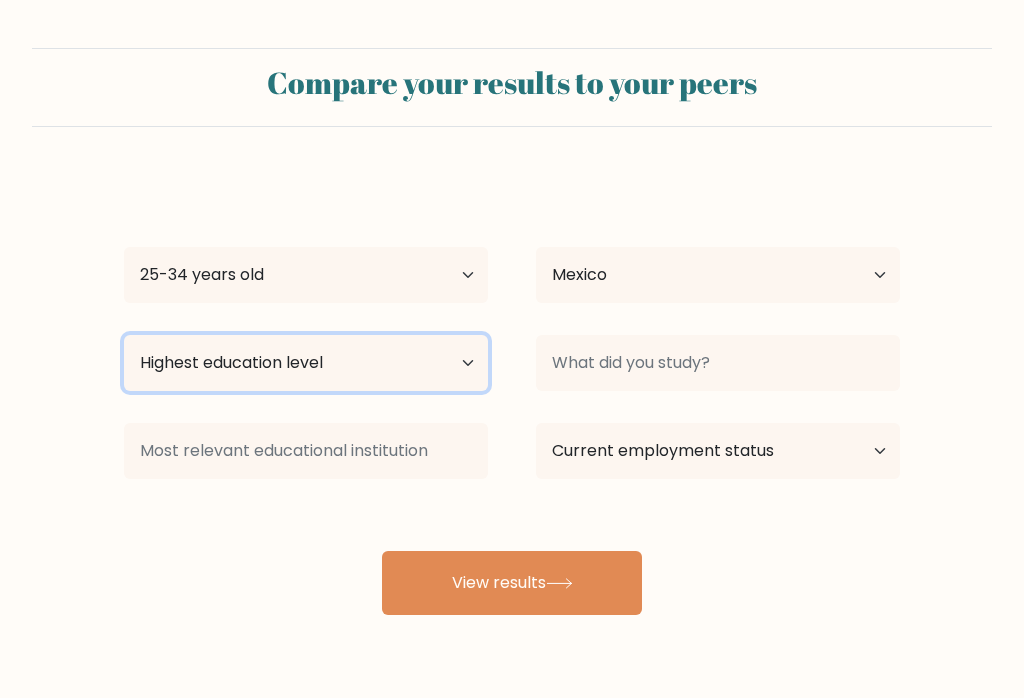 click on "Highest education level
No schooling
Primary
Lower Secondary
Upper Secondary
Occupation Specific
Bachelor's degree
Master's degree
Doctoral degree" at bounding box center (306, 363) 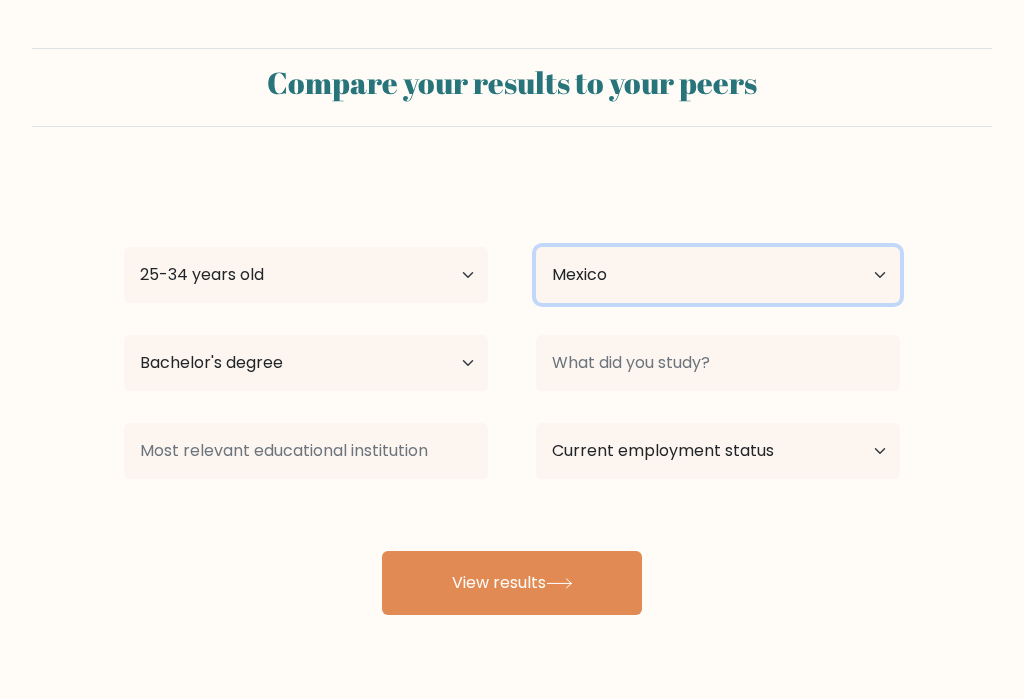 click on "Country
Afghanistan
Albania
Algeria
American Samoa
Andorra
Angola
Anguilla
Antarctica
Antigua and Barbuda
Argentina
Armenia
Aruba
Australia
Austria
Azerbaijan
Bahamas
Bahrain
Bangladesh
Barbados
Belarus
Belgium
Belize
Benin
Bermuda
Bhutan
Bolivia
Bonaire, Sint Eustatius and Saba
Bosnia and Herzegovina
Botswana
Bouvet Island
Brazil
British Indian Ocean Territory
Brunei
Bulgaria
Burkina Faso
Burundi
Cabo Verde
Cambodia
Cameroon
Canada
Cayman Islands
Central African Republic
Chad
Chile
China
Christmas Island
Cocos (Keeling) Islands
Colombia
Comoros
Congo
Congo (the Democratic Republic of the)
Cook Islands
Costa Rica
Côte d'Ivoire
Croatia
Cuba" at bounding box center (718, 275) 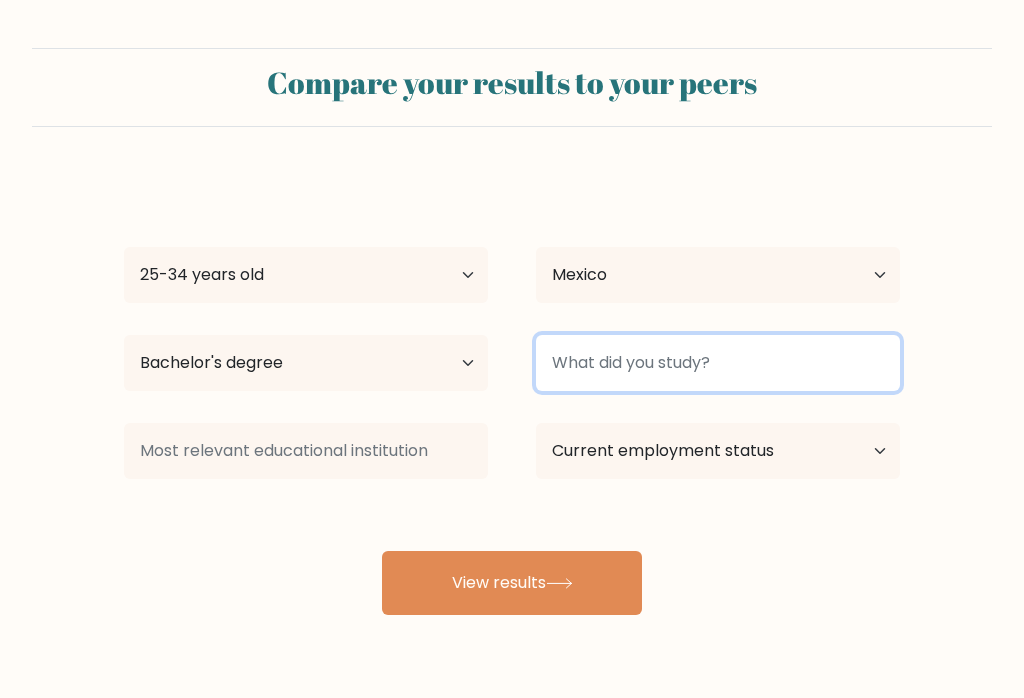 click at bounding box center [718, 363] 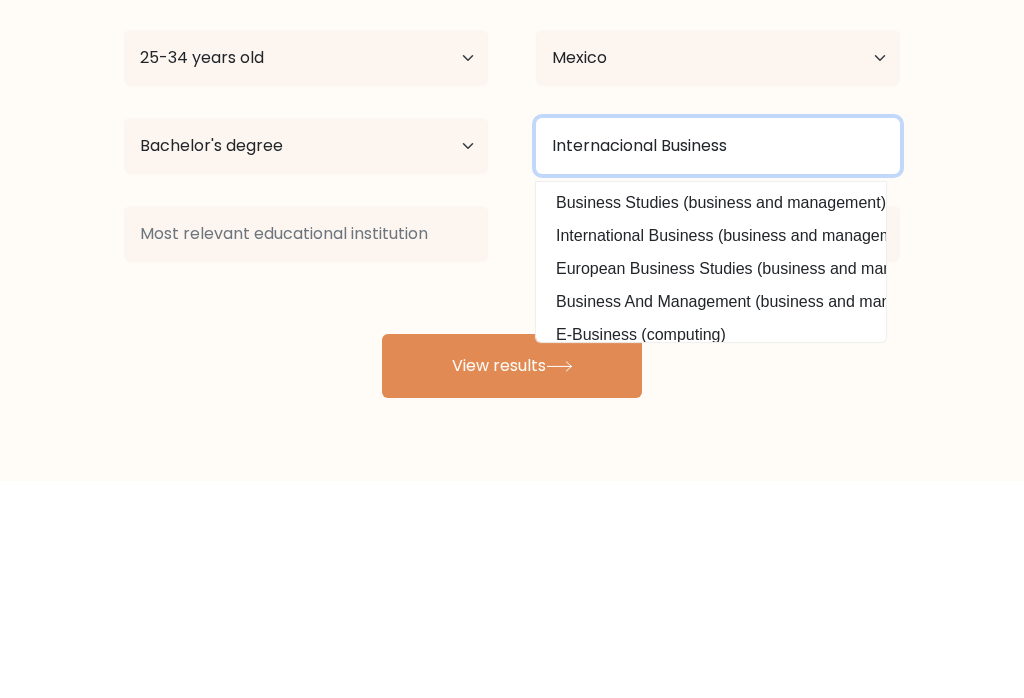 type on "Internacional Business" 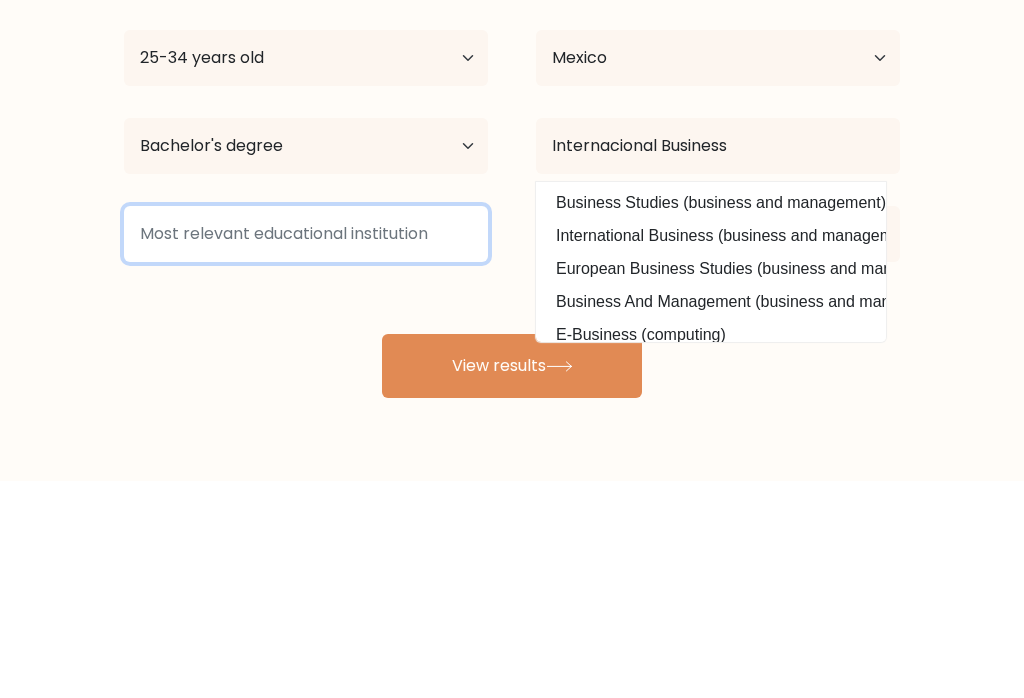 click at bounding box center (306, 451) 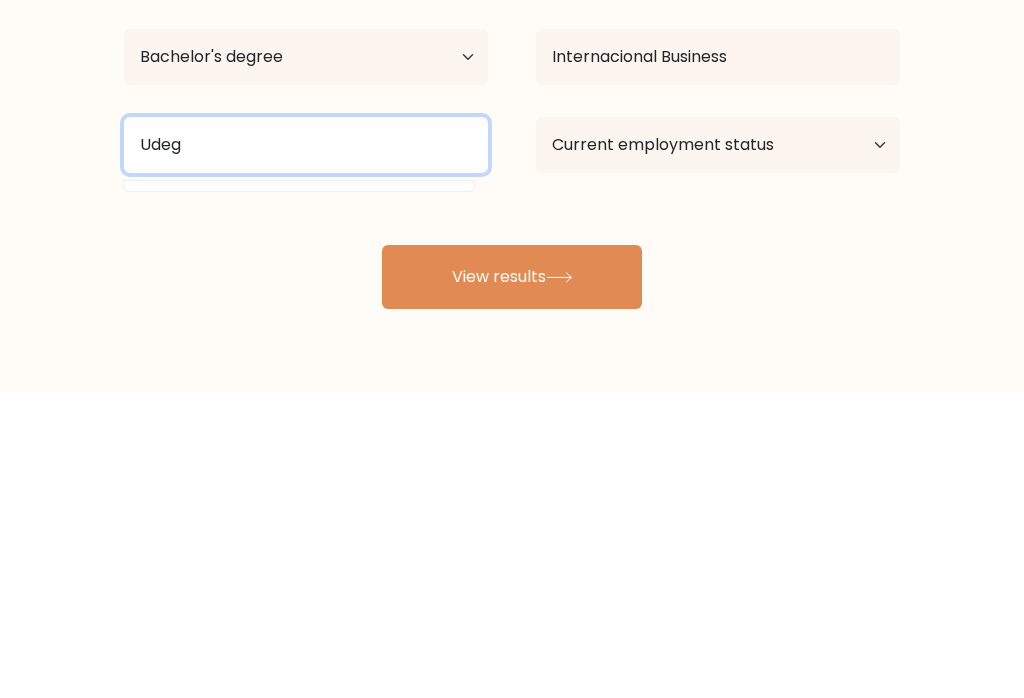 type on "Udeg" 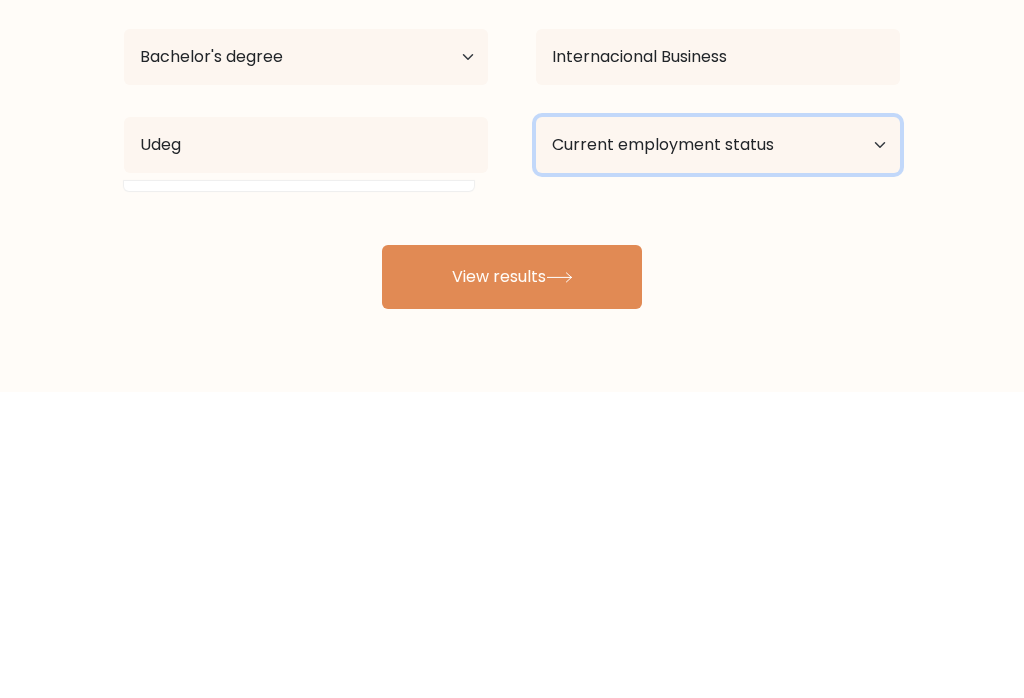 click on "Current employment status
Employed
Student
Retired
Other / prefer not to answer" at bounding box center [718, 451] 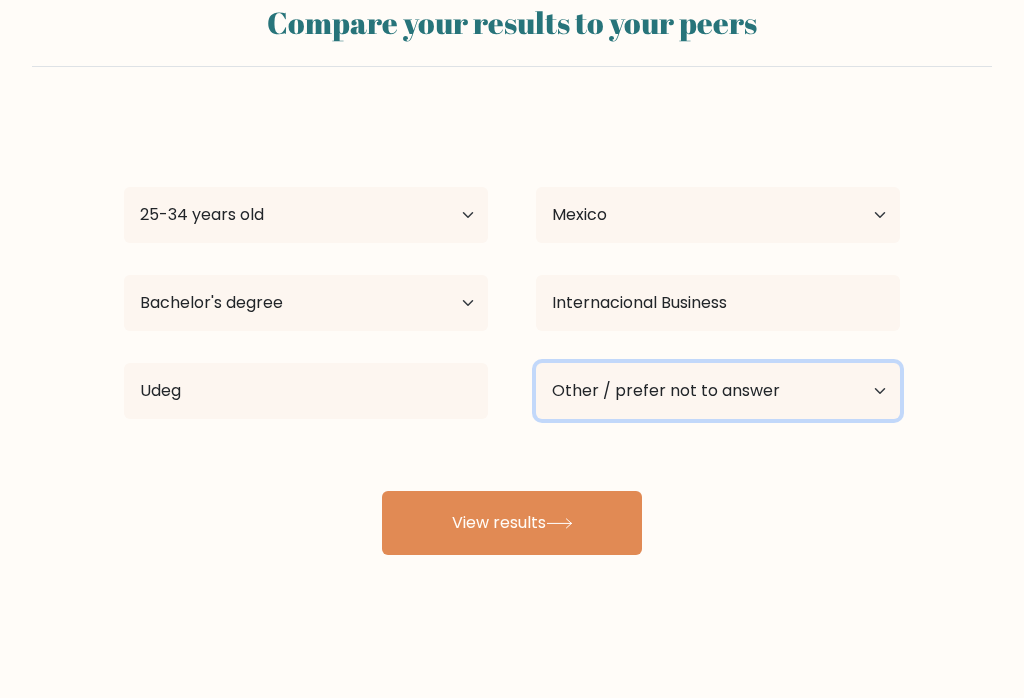 click on "Current employment status
Employed
Student
Retired
Other / prefer not to answer" at bounding box center (718, 391) 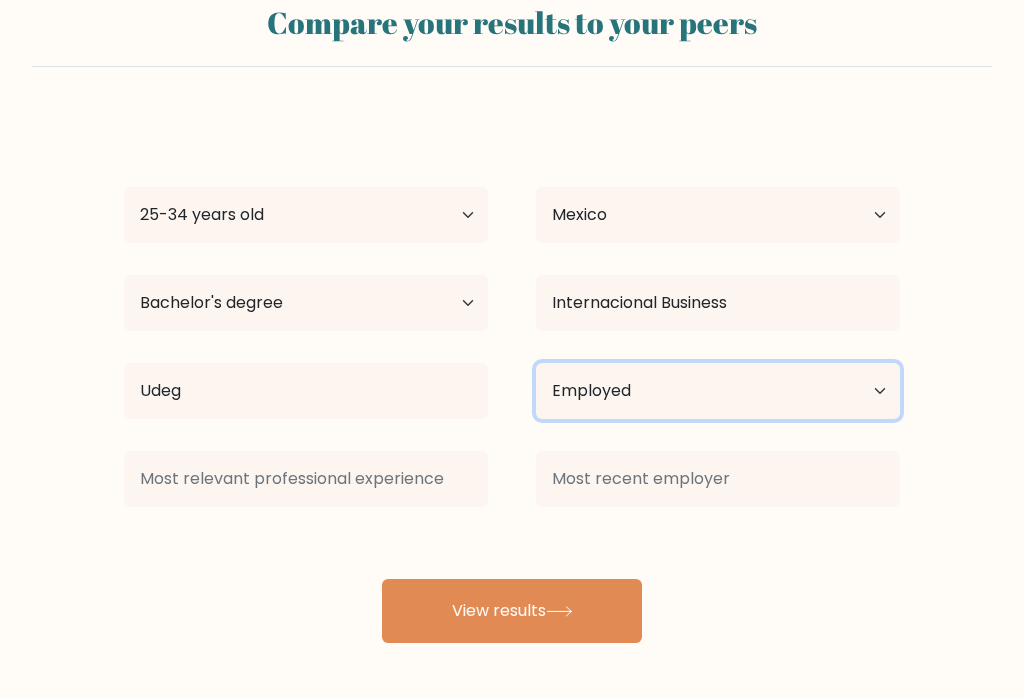 click on "Current employment status
Employed
Student
Retired
Other / prefer not to answer" at bounding box center [718, 391] 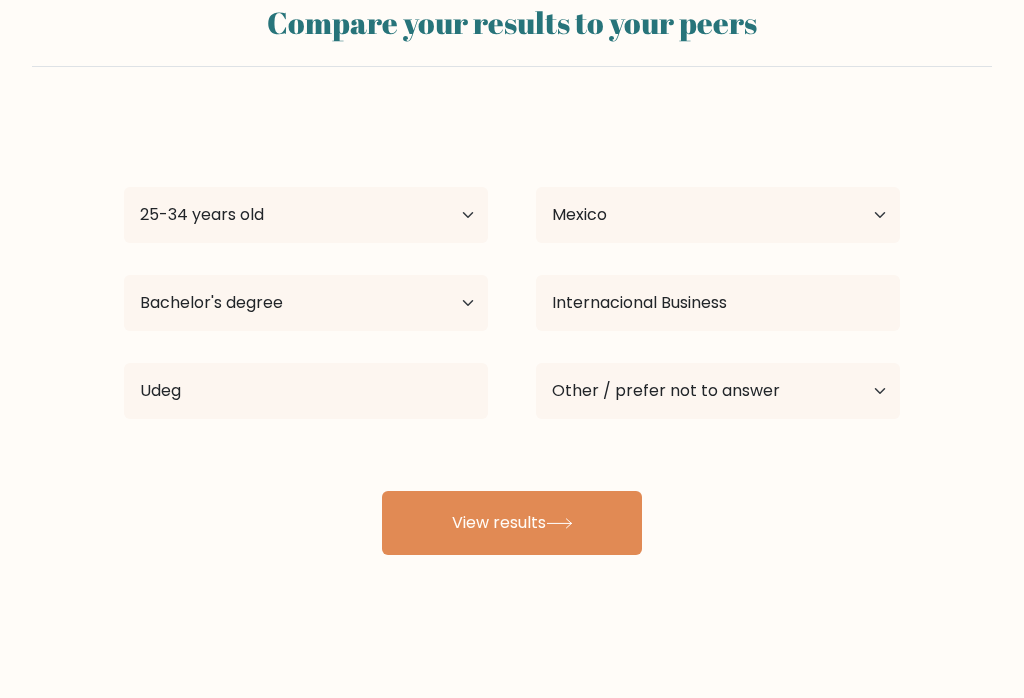 click 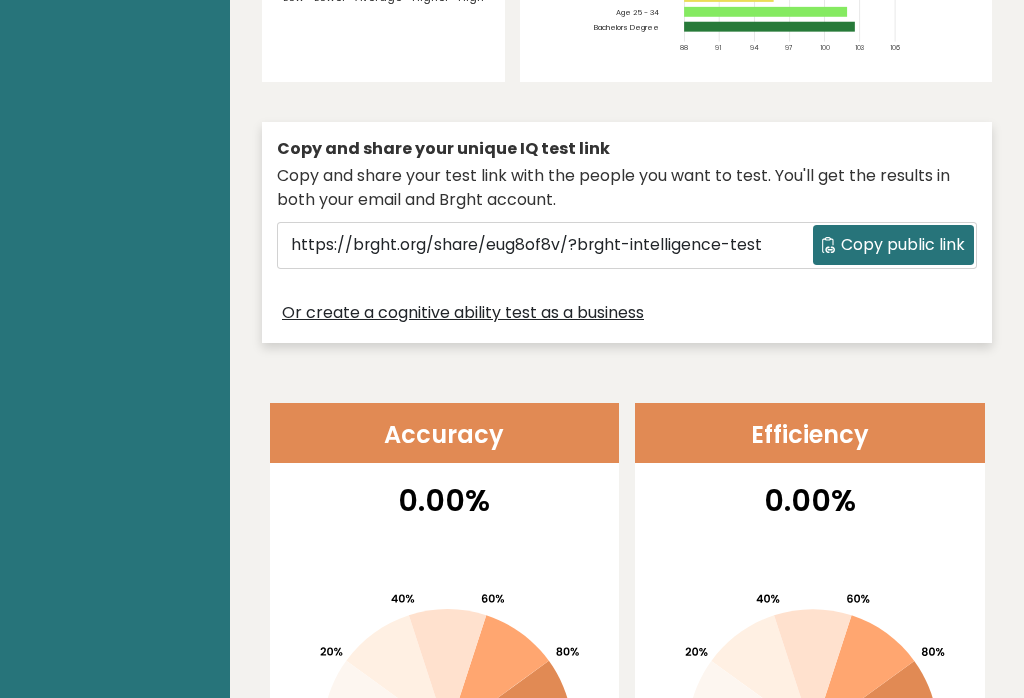 scroll, scrollTop: 0, scrollLeft: 0, axis: both 